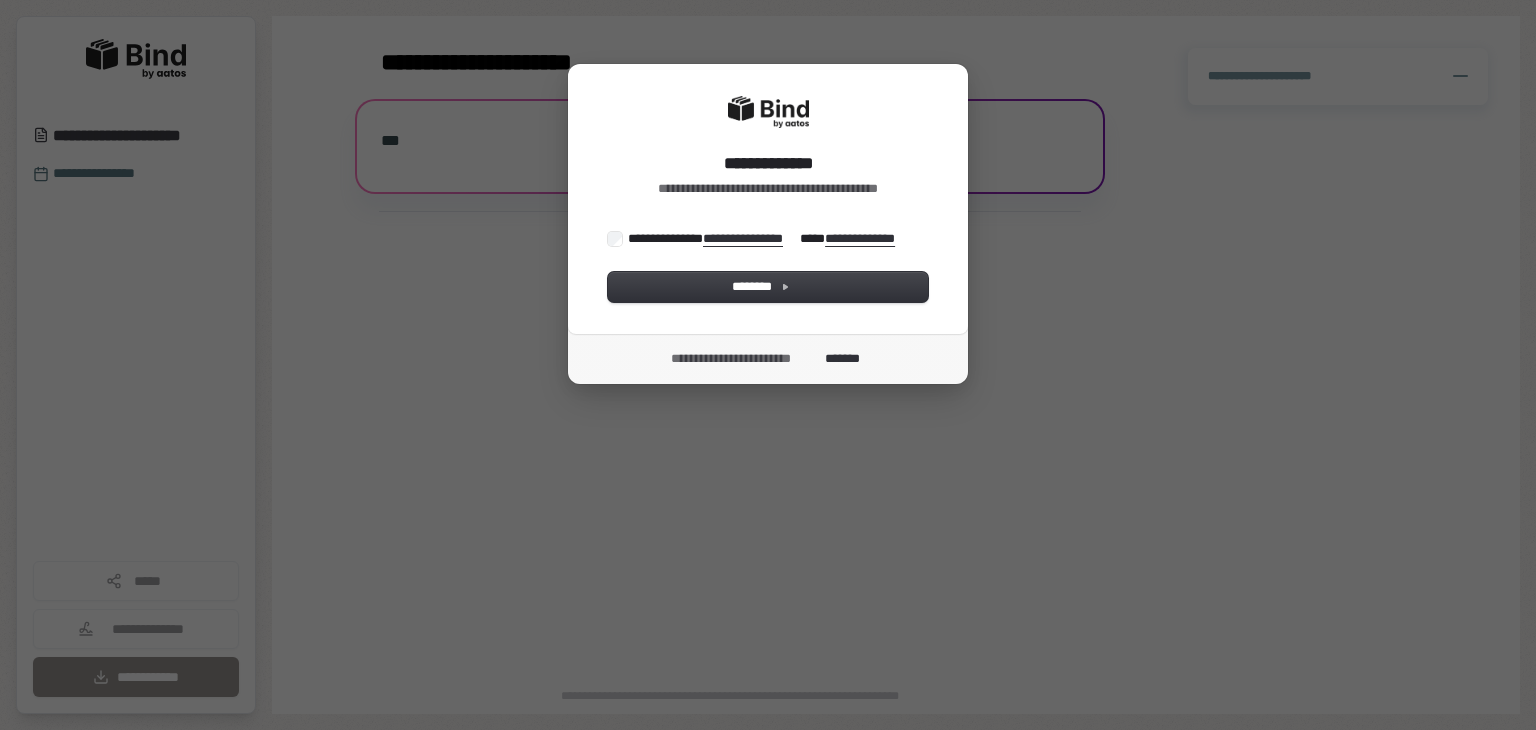 scroll, scrollTop: 0, scrollLeft: 0, axis: both 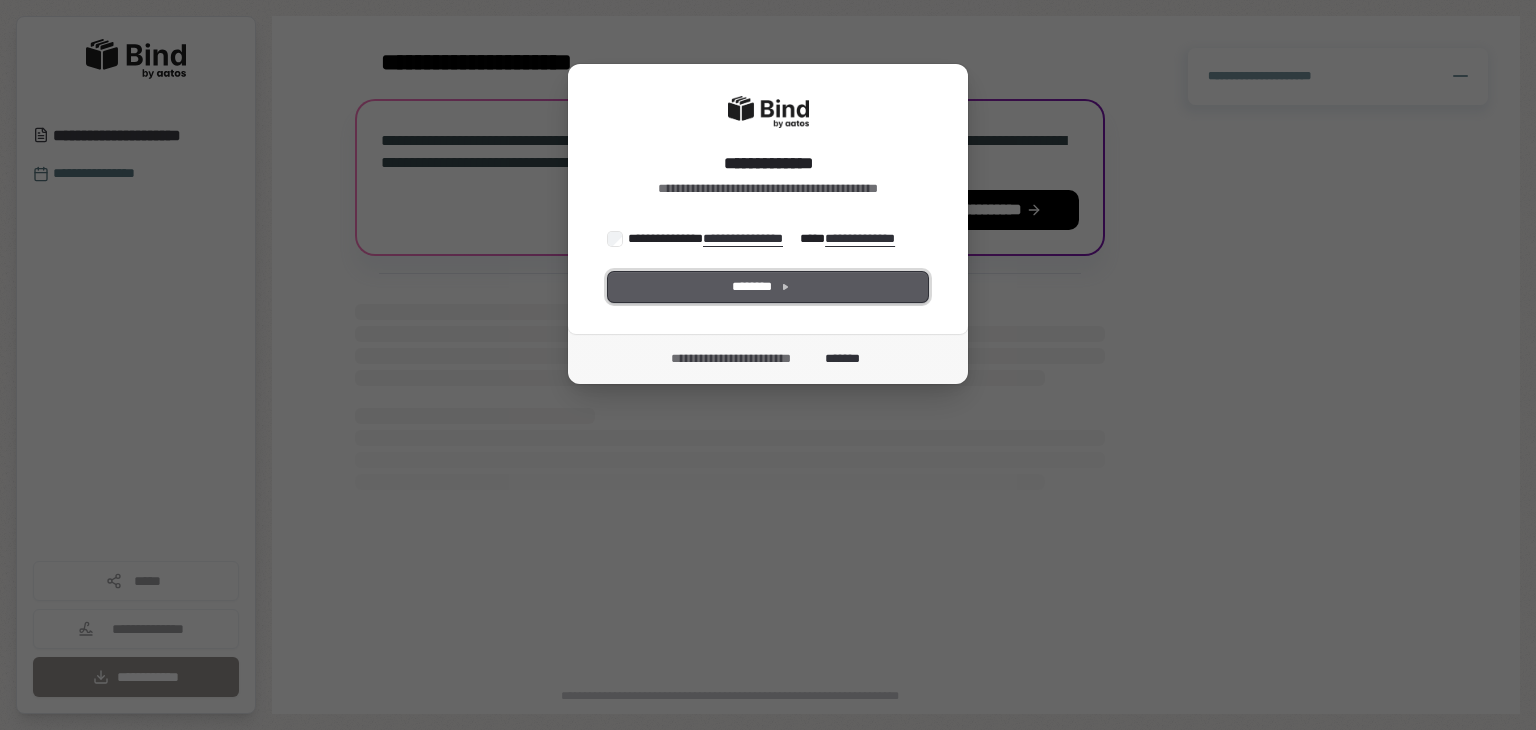 click on "********" at bounding box center (768, 287) 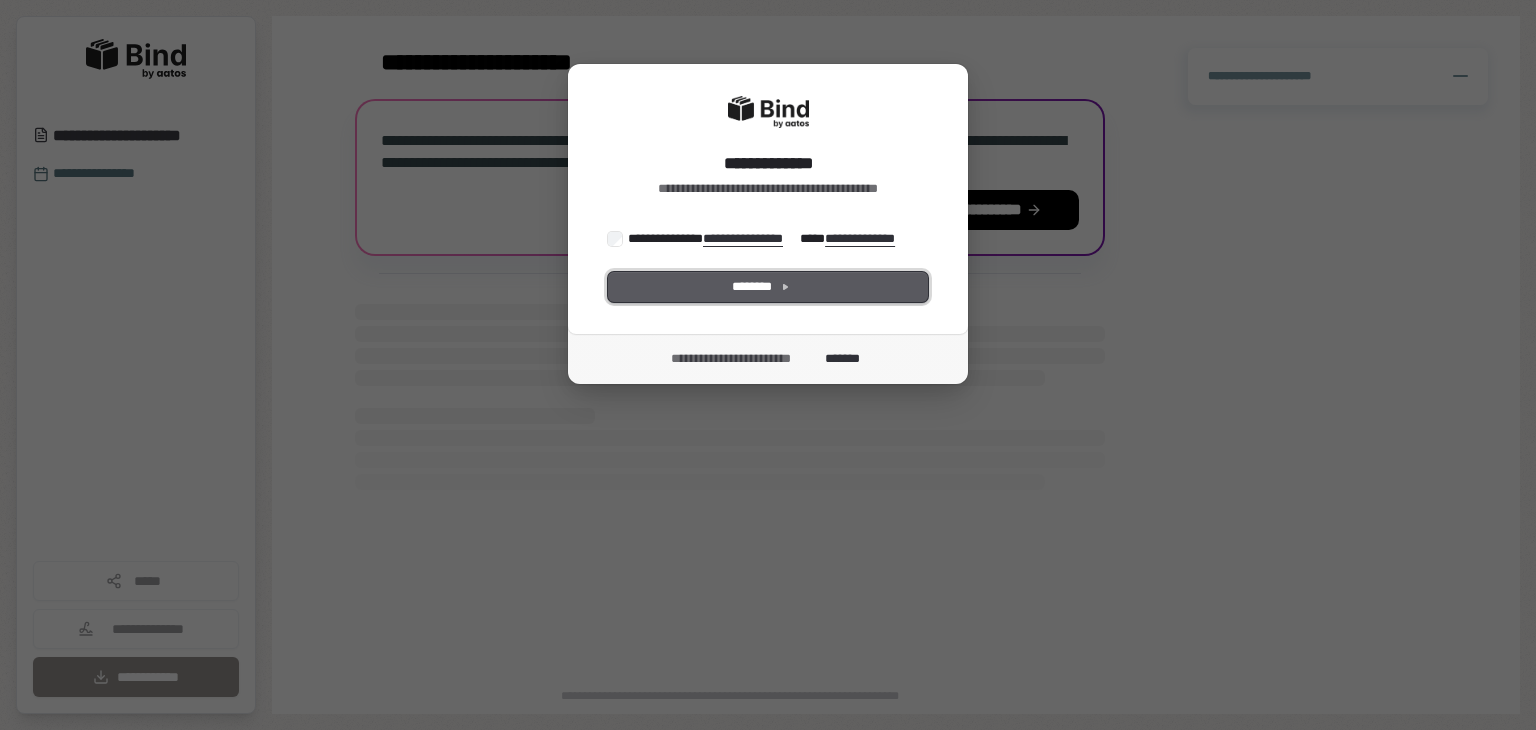 click on "********" at bounding box center (768, 287) 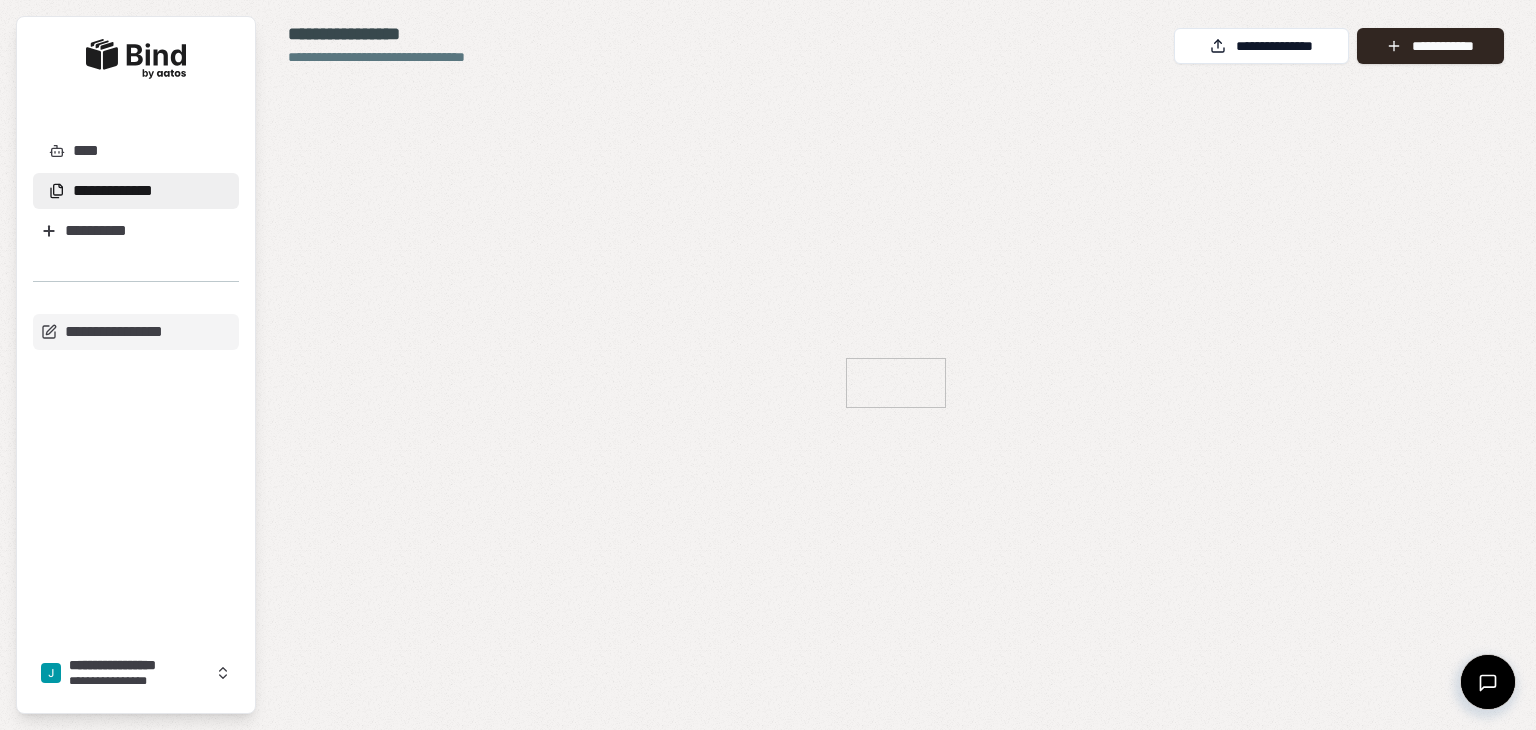 scroll, scrollTop: 0, scrollLeft: 0, axis: both 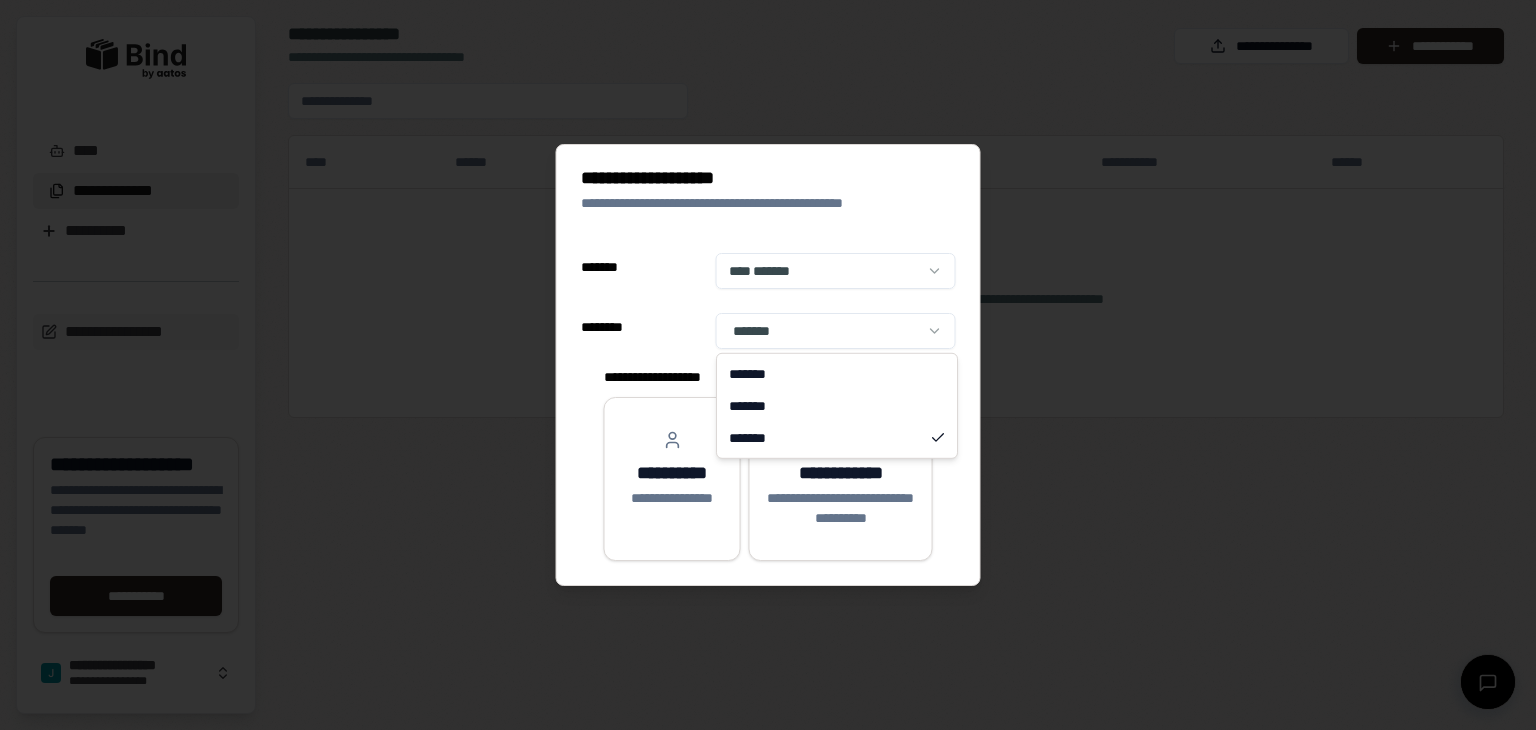 click on "**********" at bounding box center (768, 365) 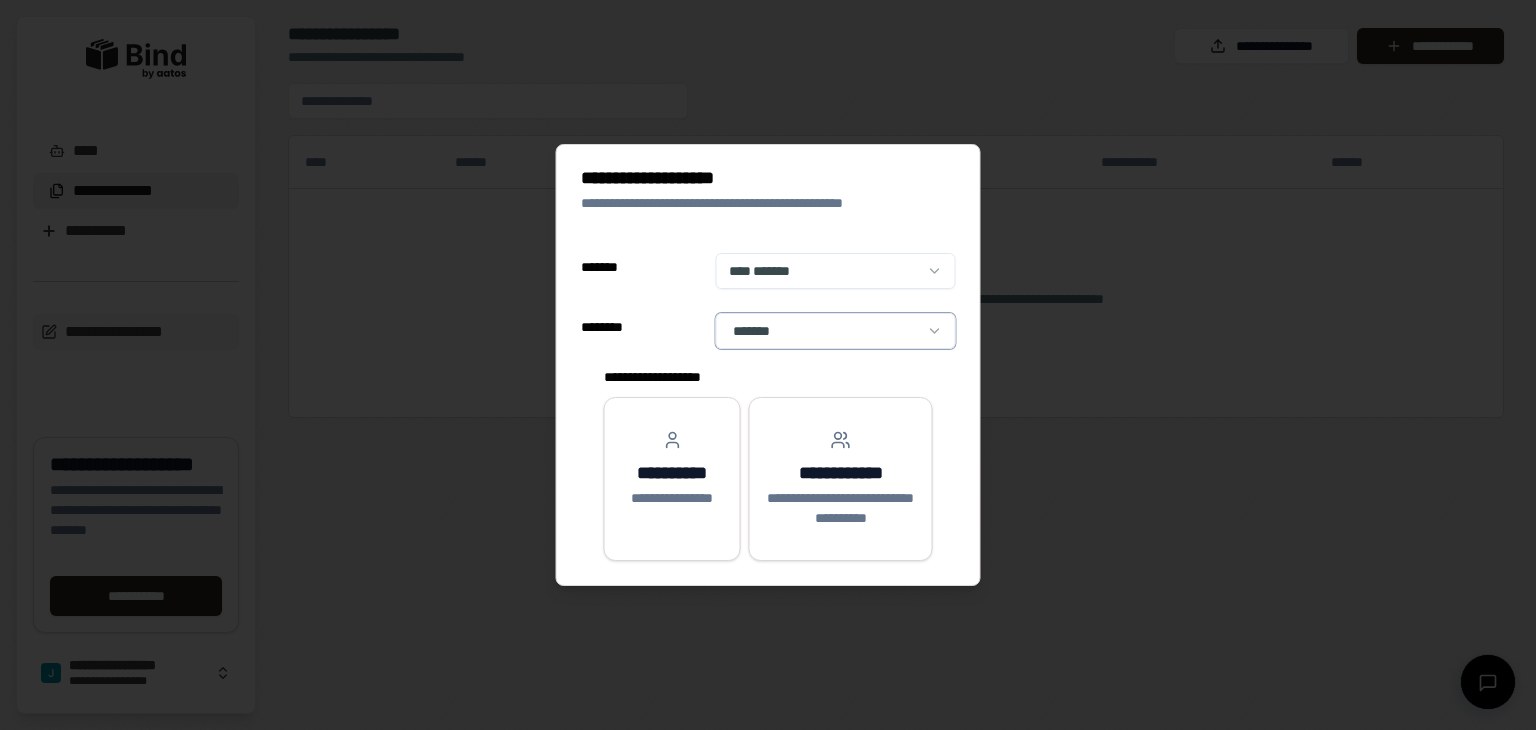click on "**********" at bounding box center (768, 365) 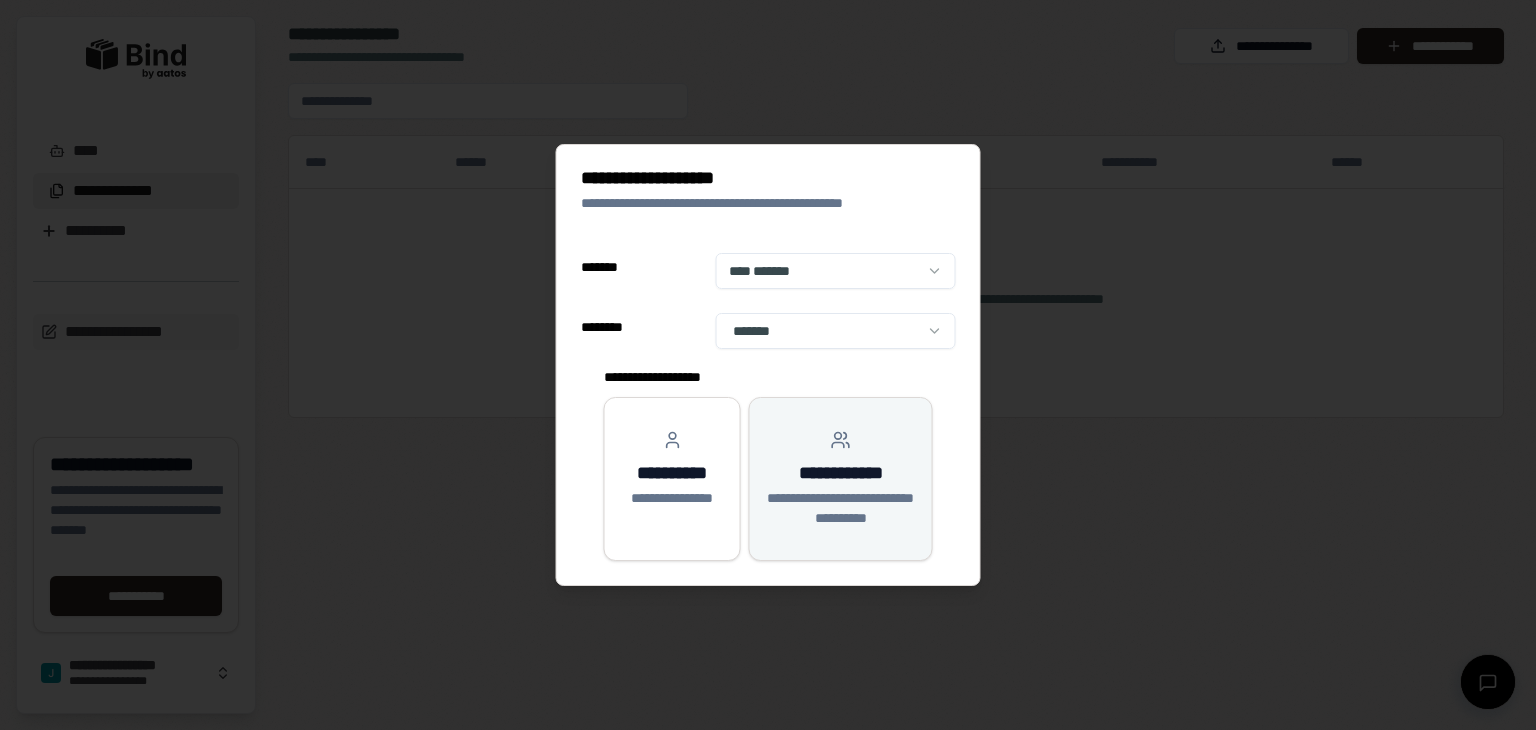 click on "**********" at bounding box center [841, 473] 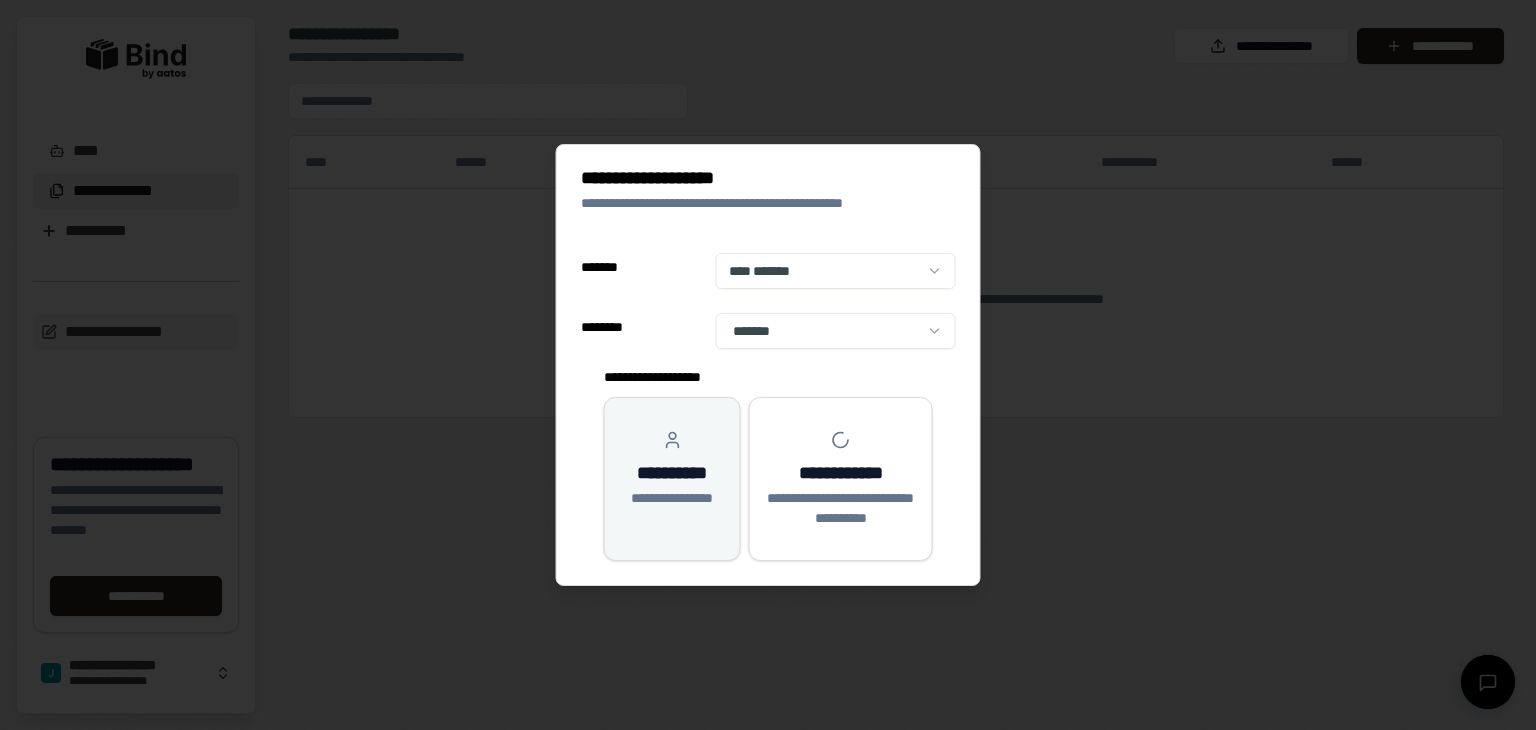 click on "**********" at bounding box center (672, 479) 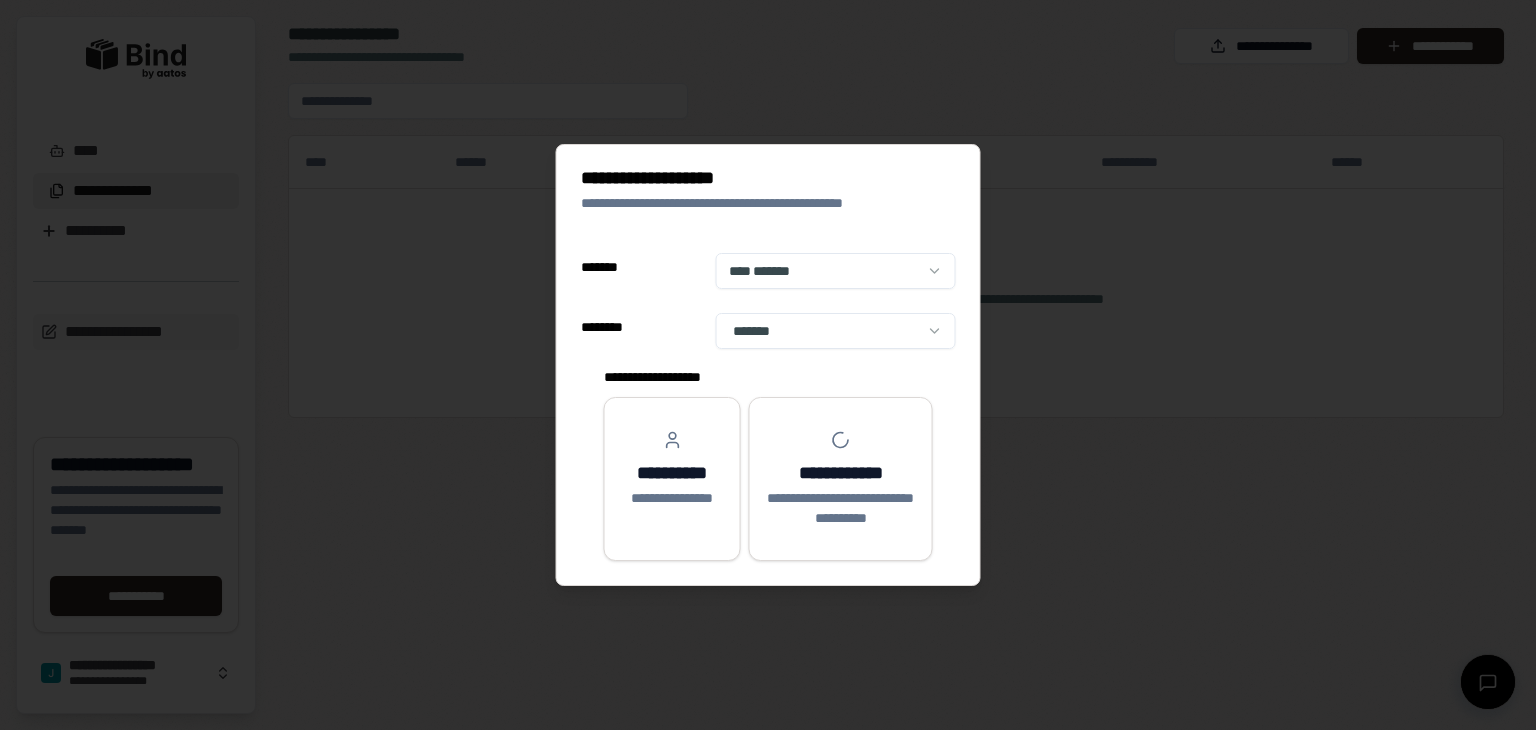 click at bounding box center (768, 365) 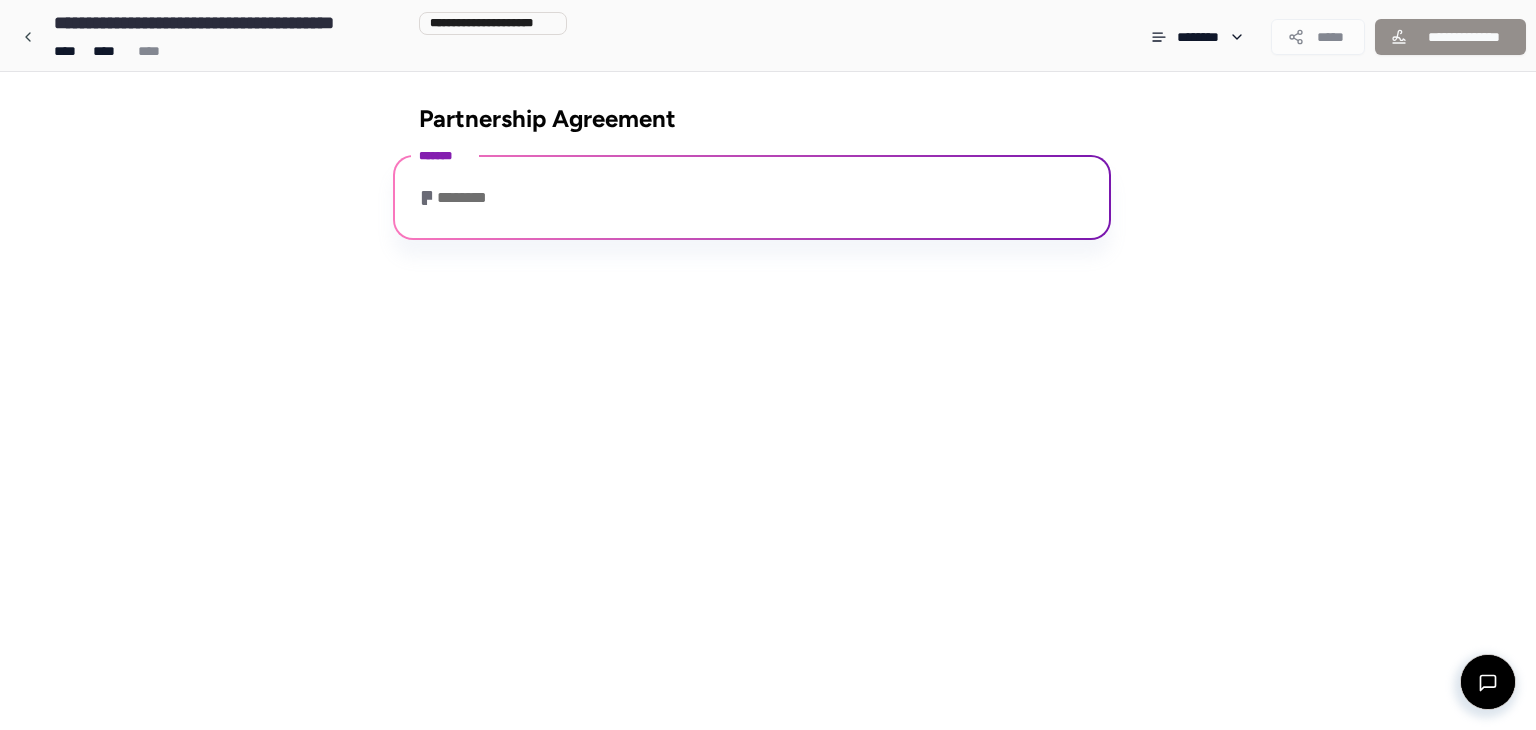 scroll, scrollTop: 0, scrollLeft: 0, axis: both 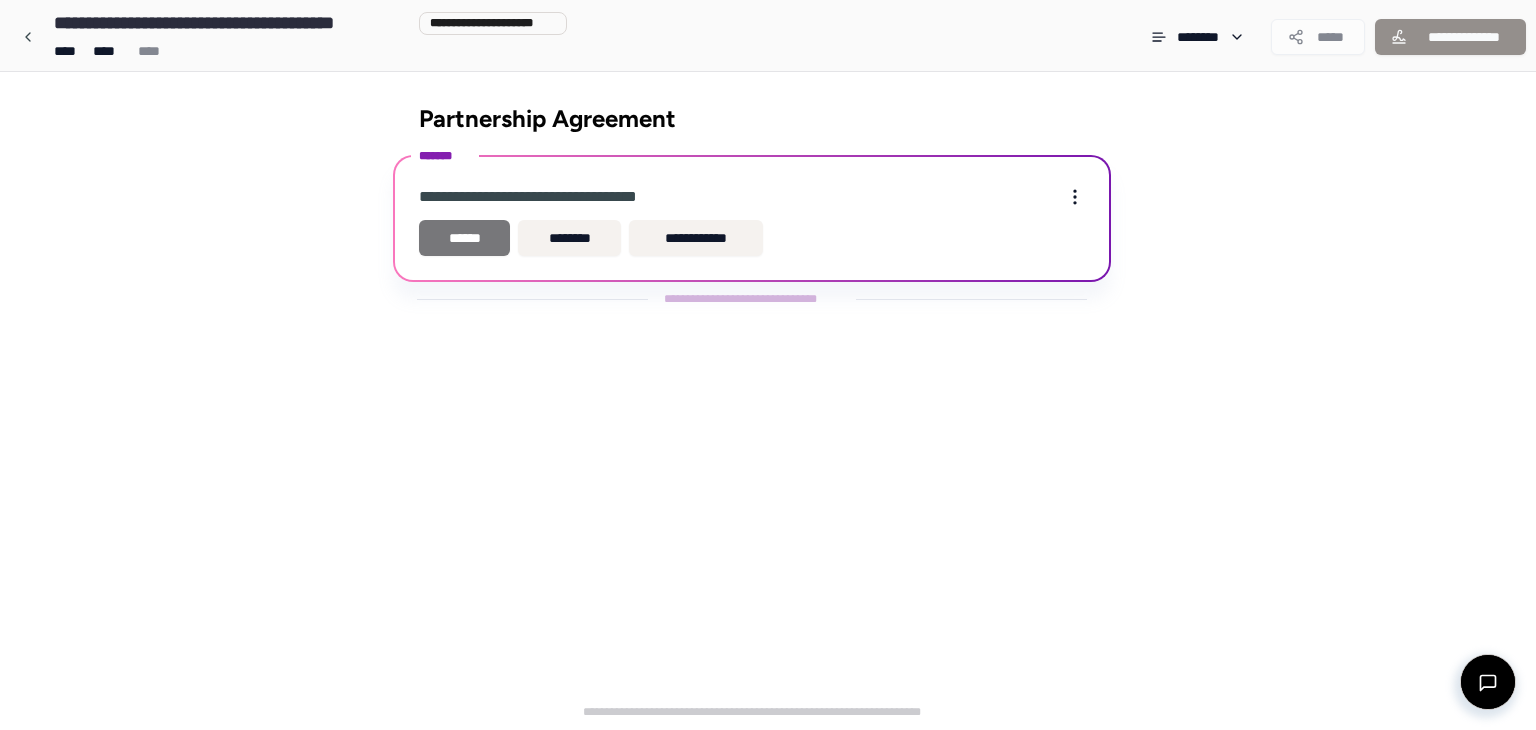 click on "******" at bounding box center [464, 238] 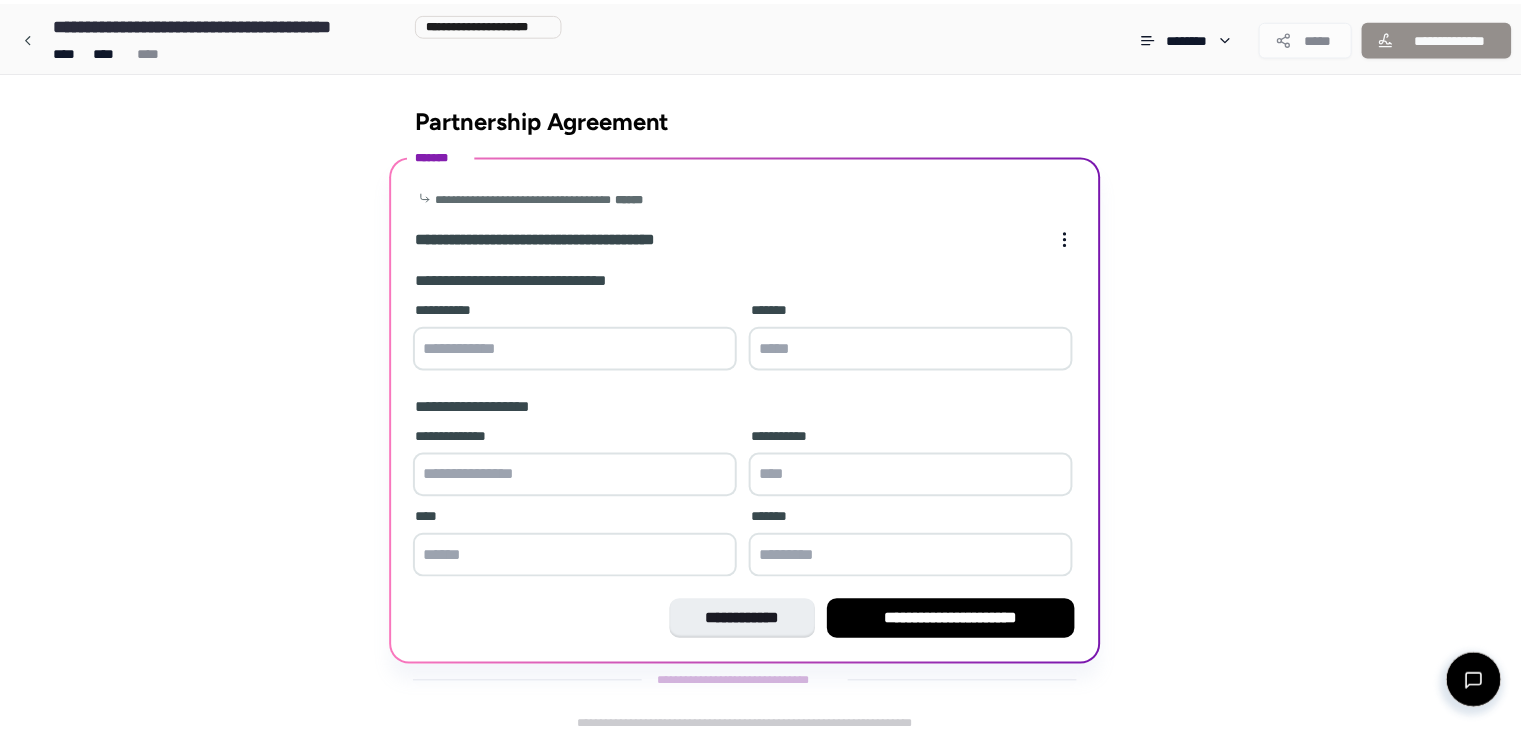 scroll, scrollTop: 13, scrollLeft: 0, axis: vertical 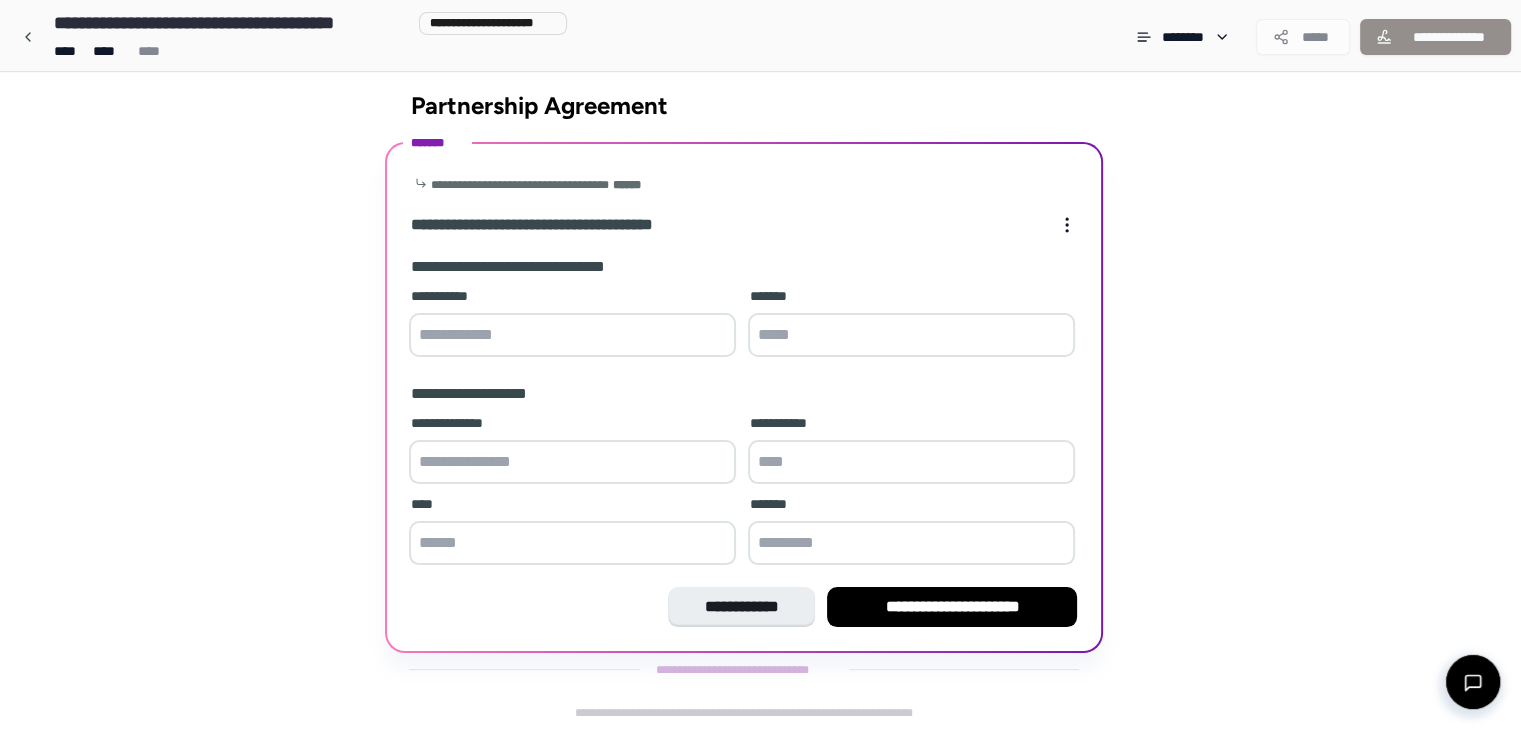 click at bounding box center [572, 335] 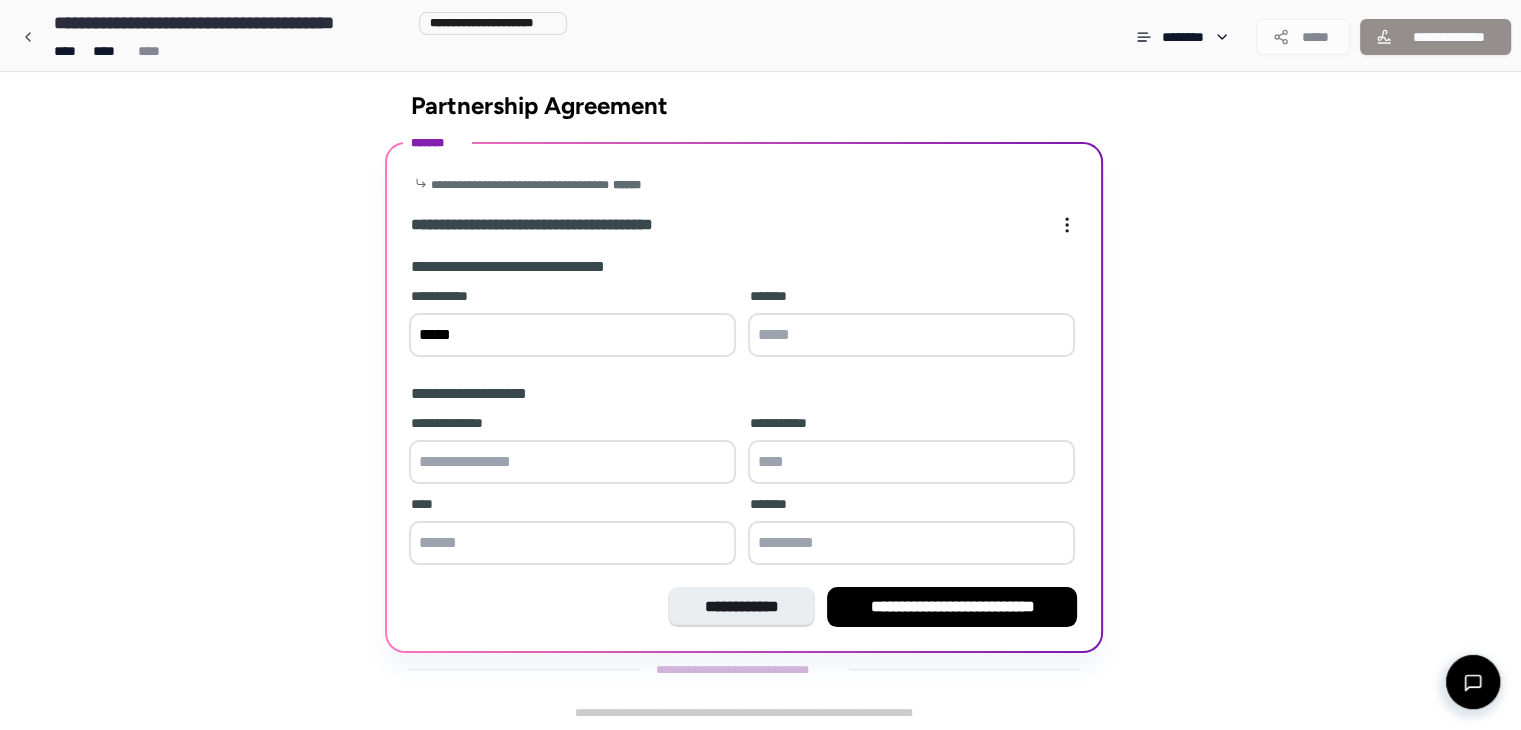 type on "****" 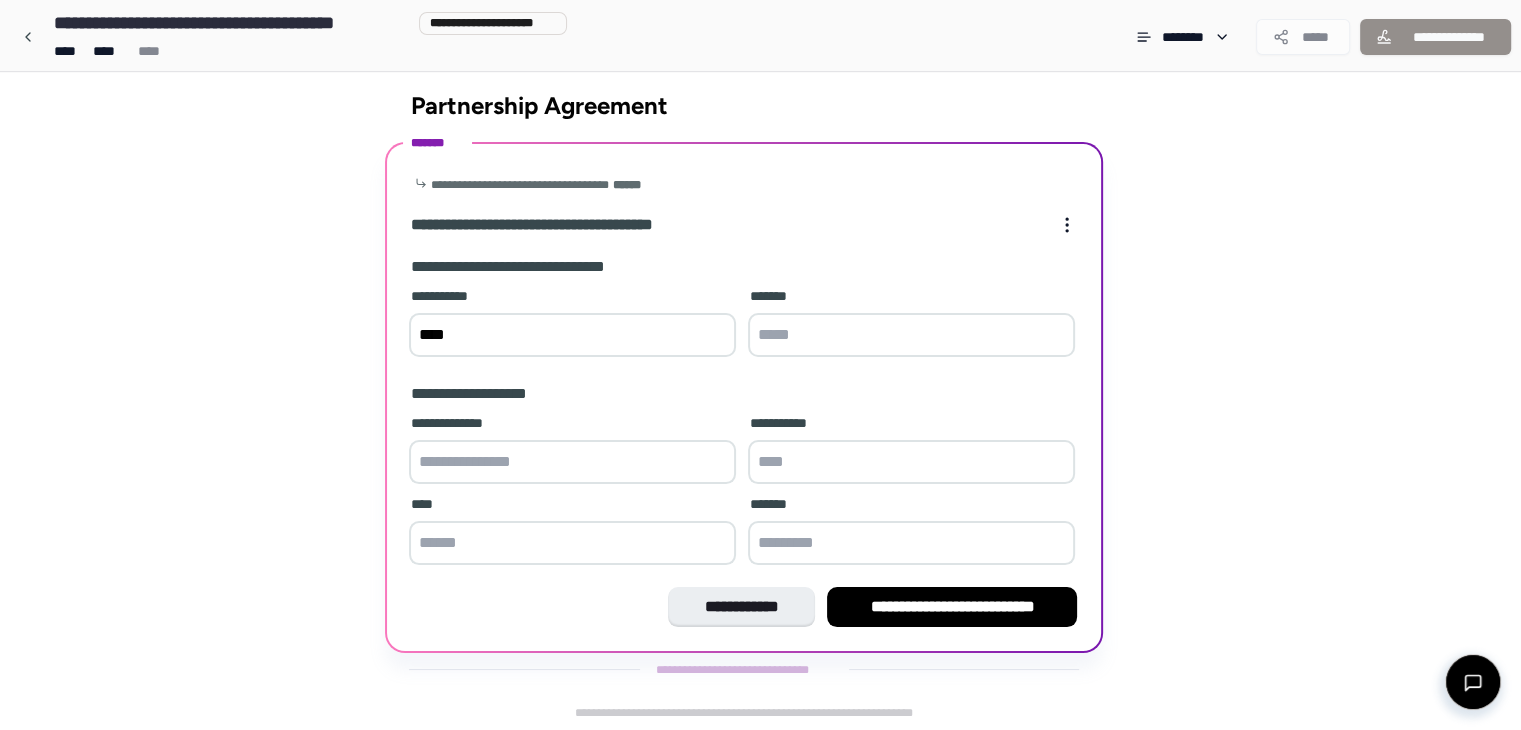 click at bounding box center (911, 335) 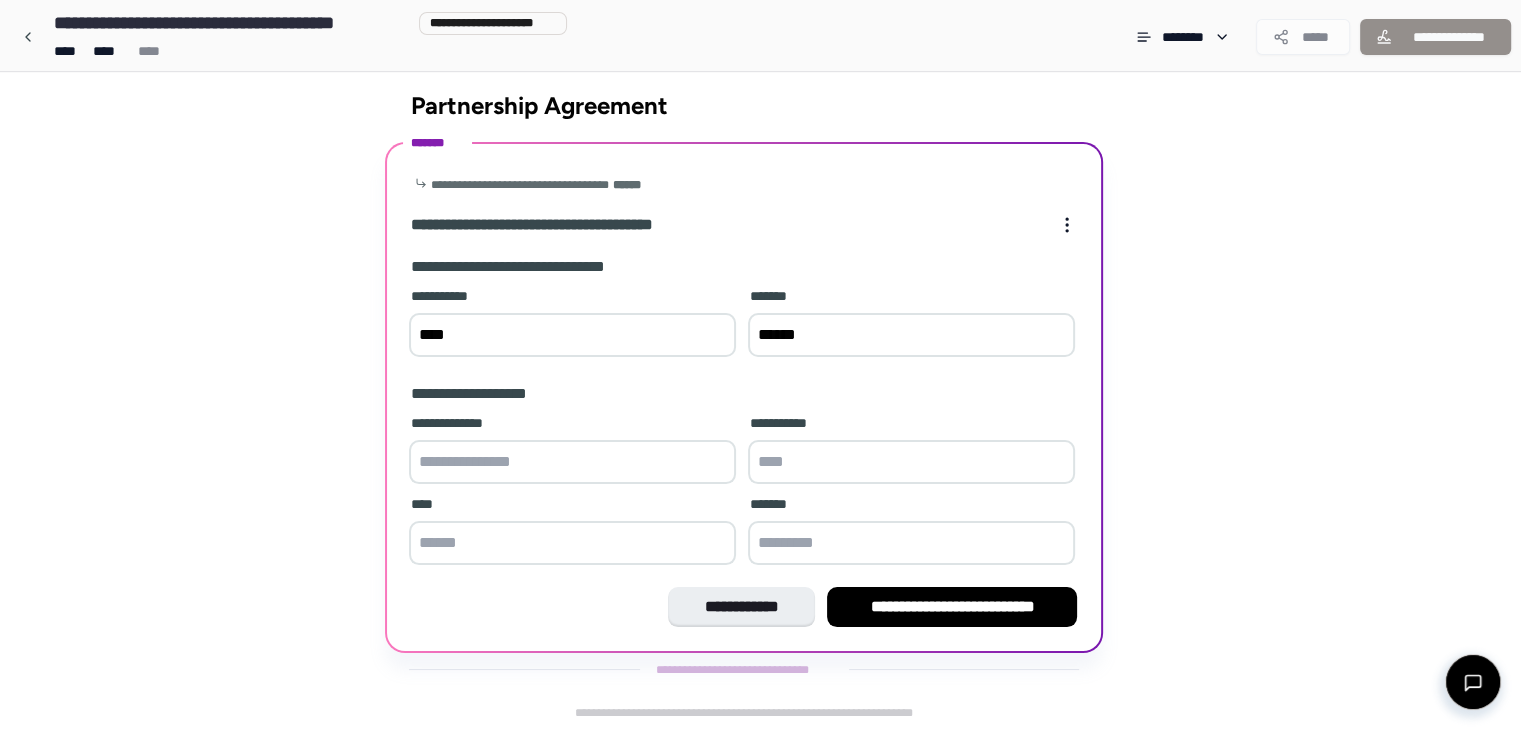 type on "******" 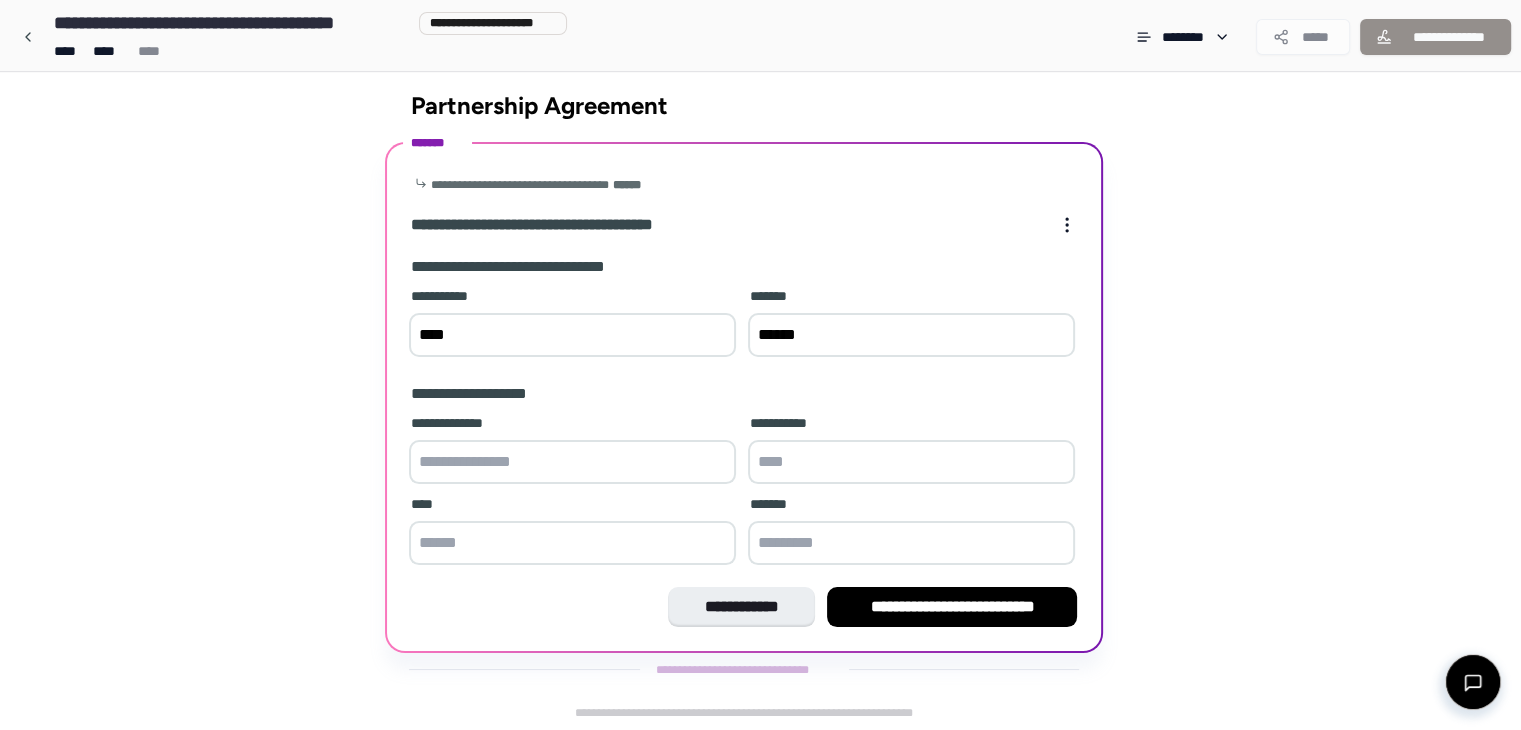 click at bounding box center (572, 462) 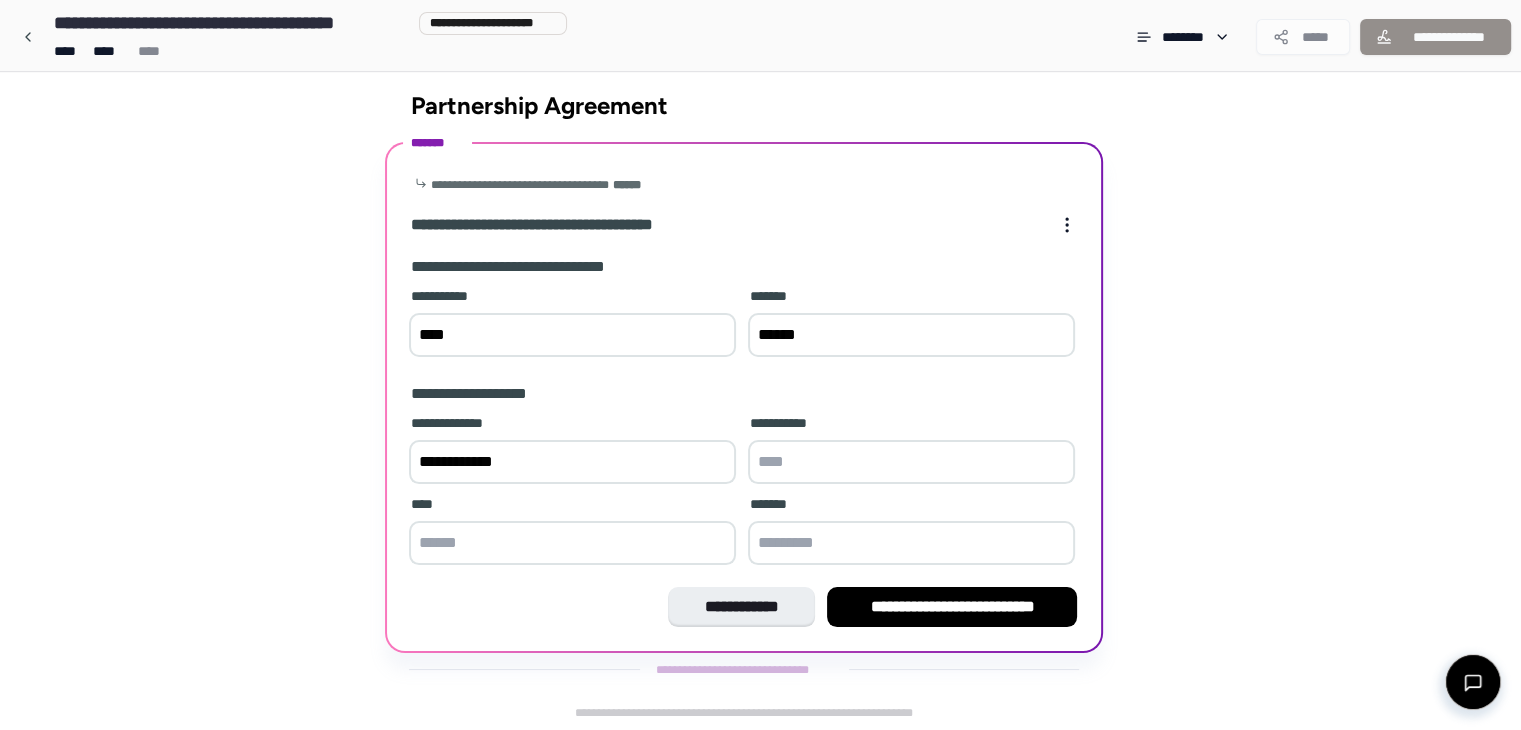 type on "**********" 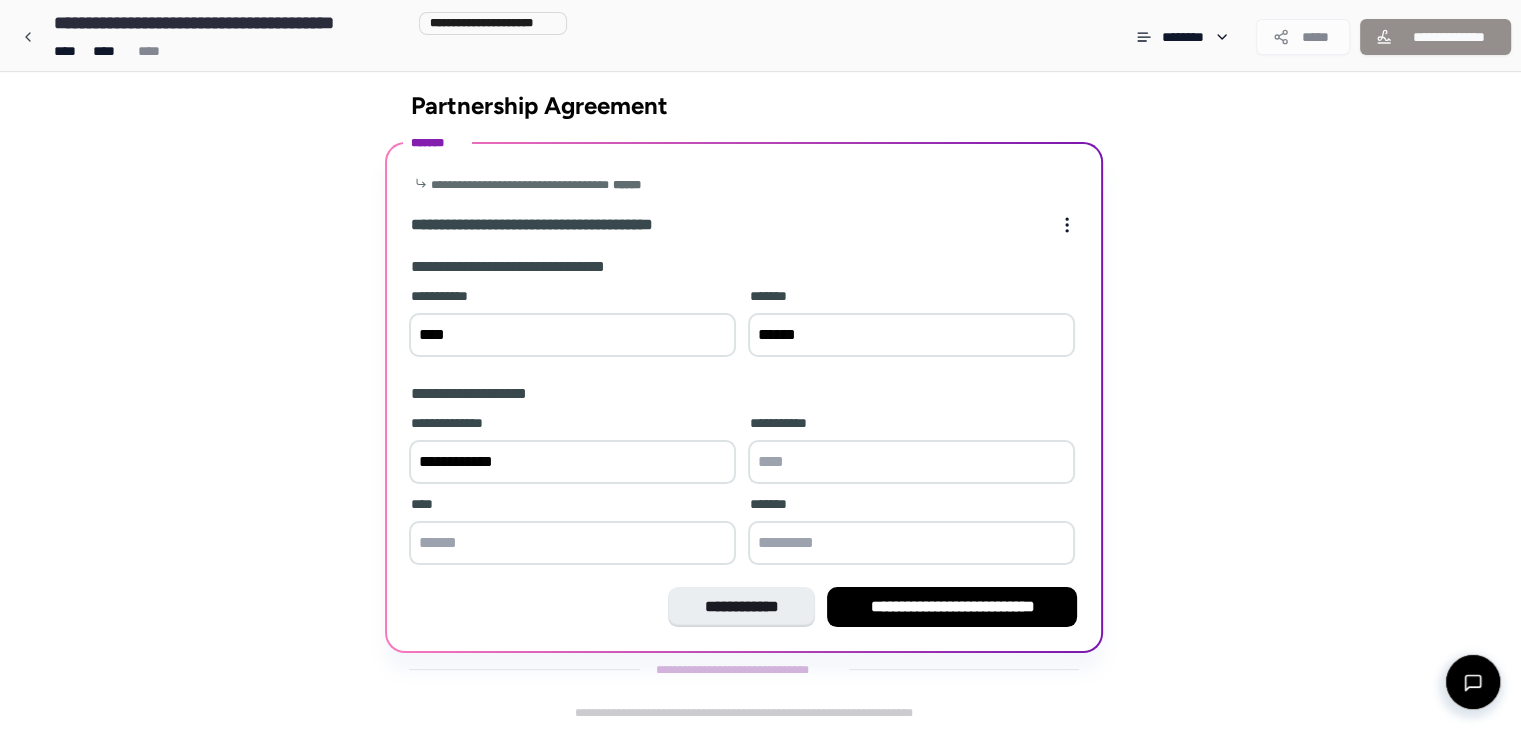 click at bounding box center (911, 462) 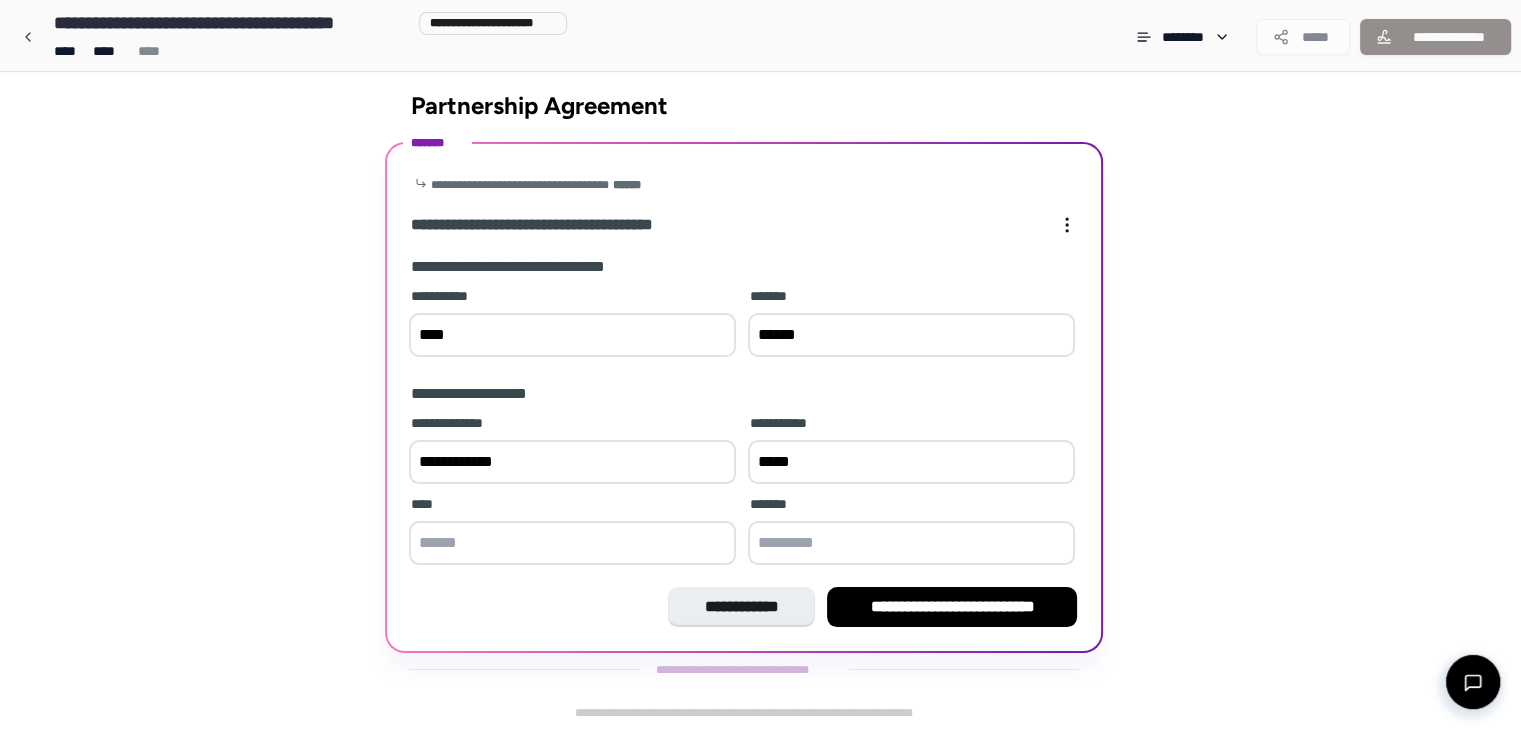 type on "*****" 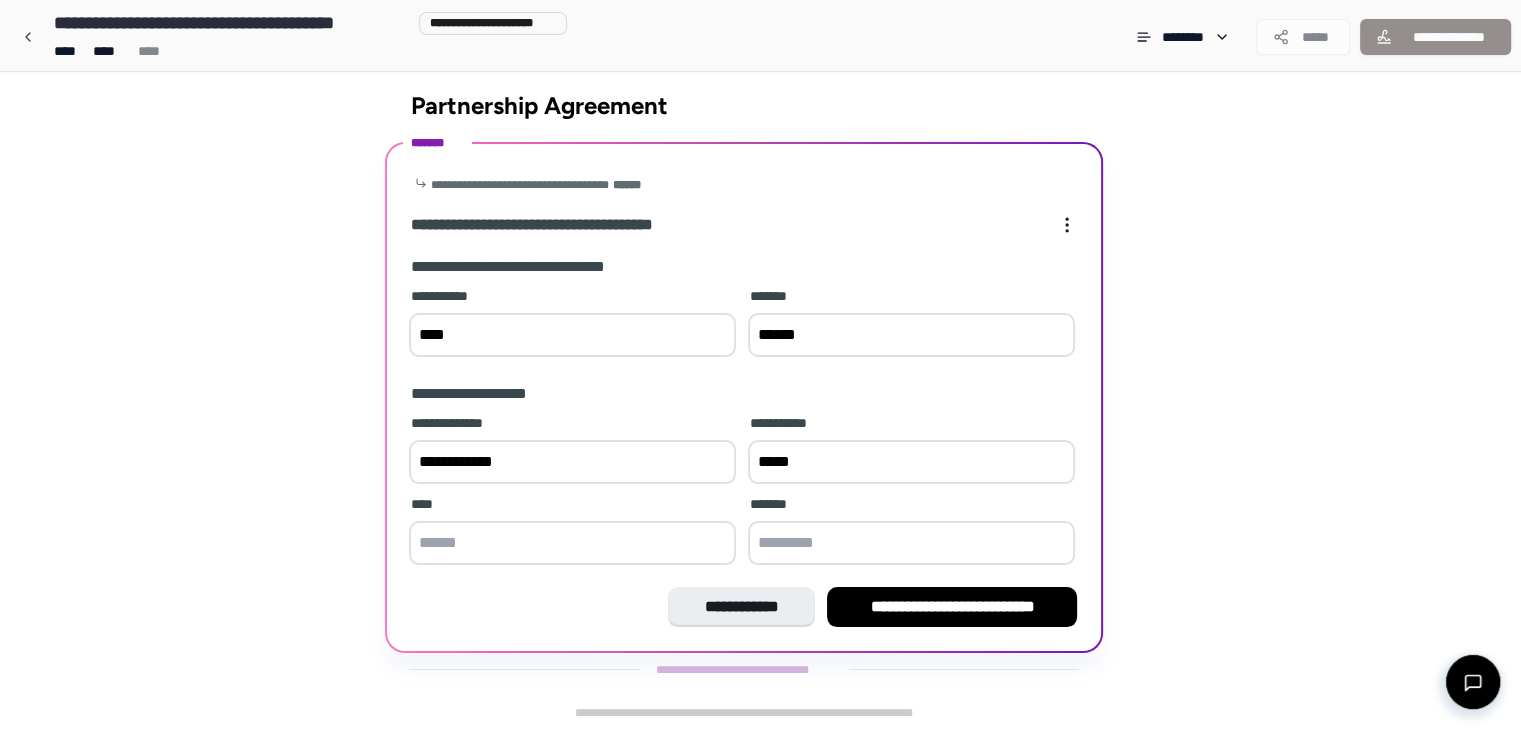 click at bounding box center (572, 543) 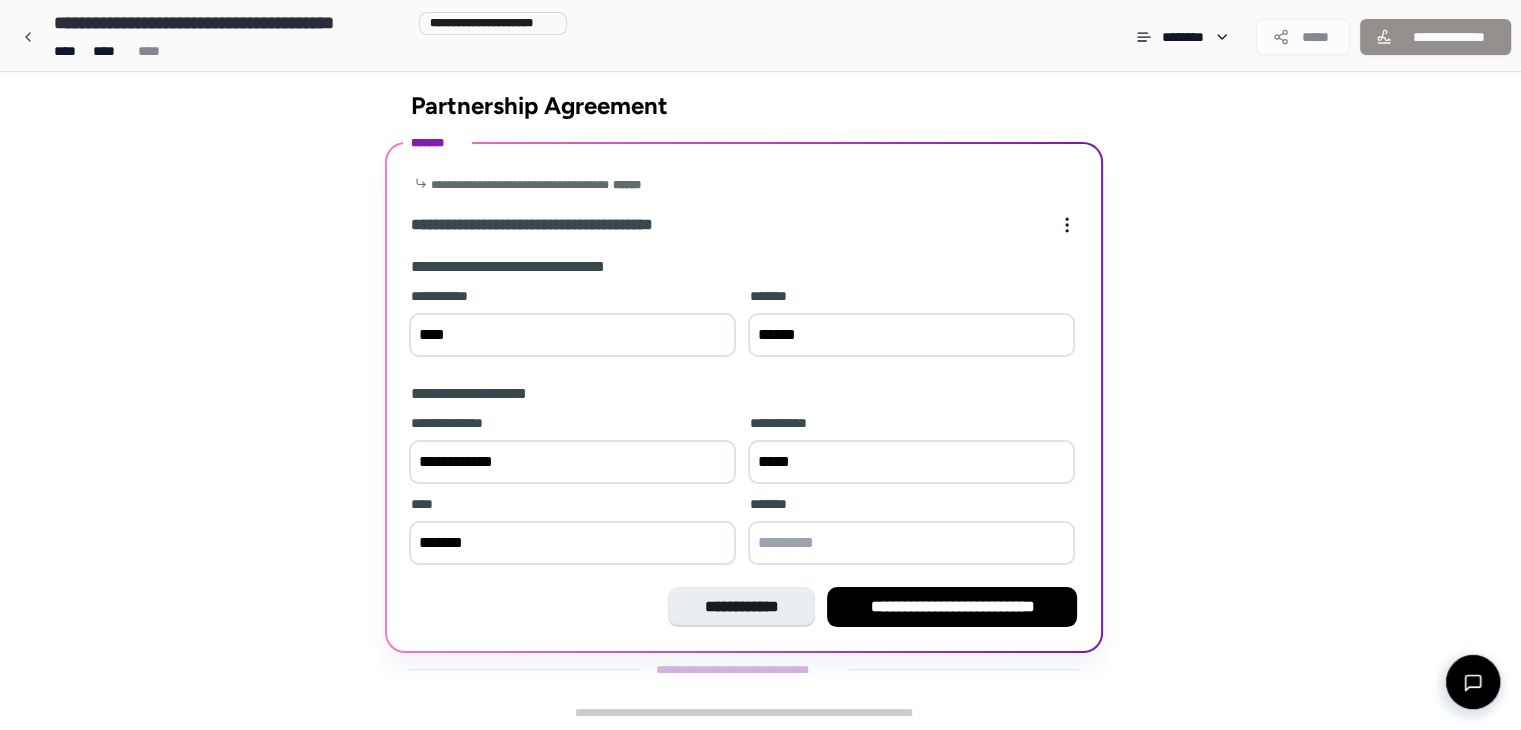 type on "*******" 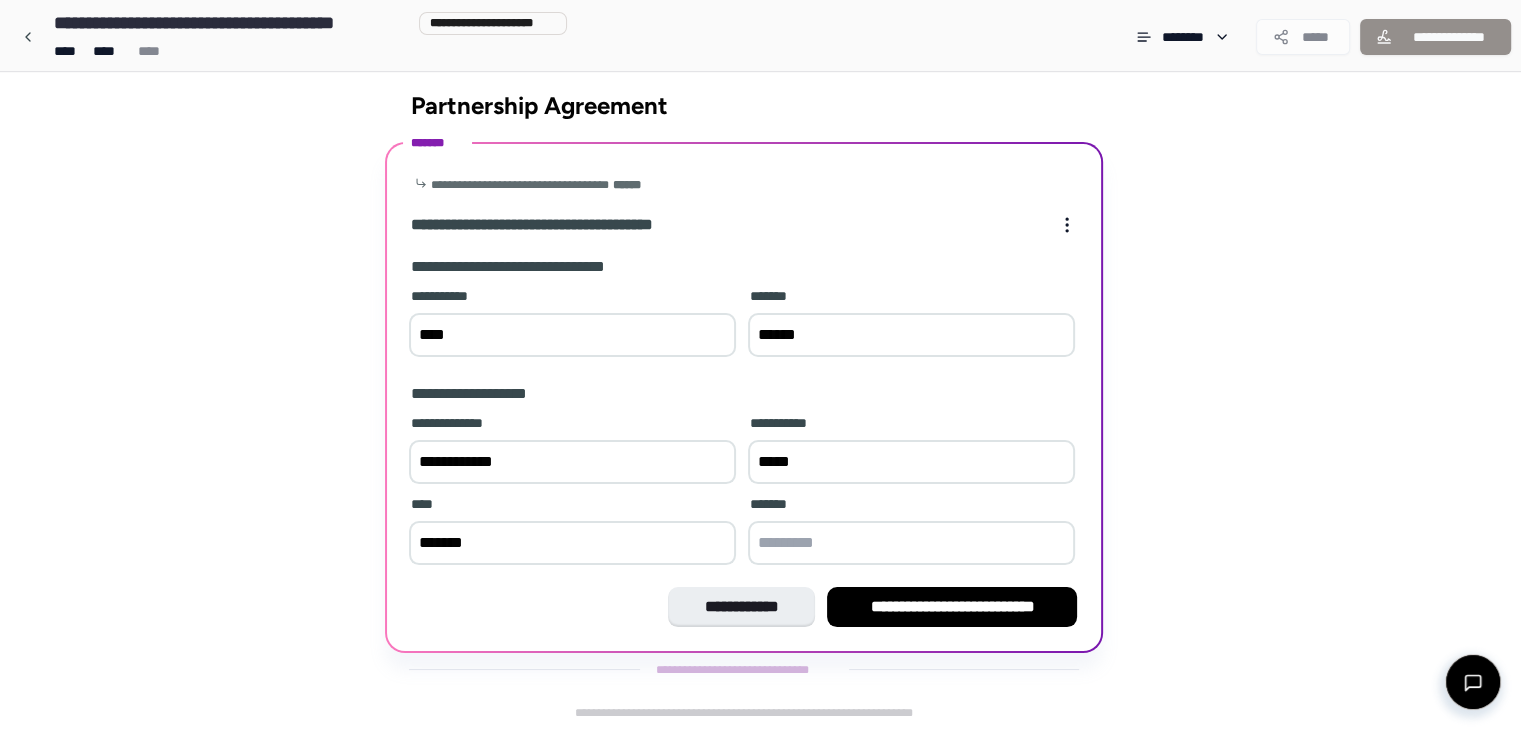 click at bounding box center (911, 543) 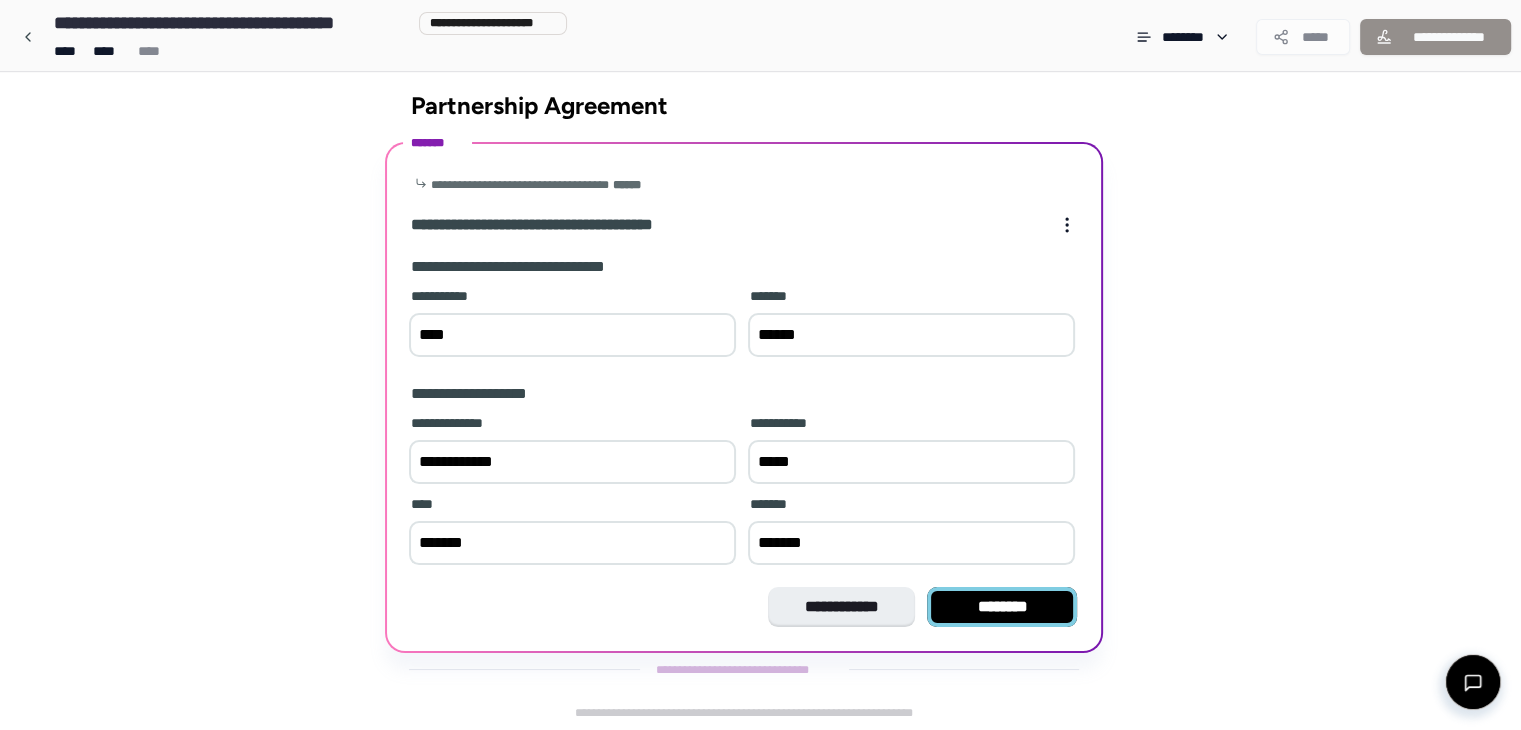 type on "*******" 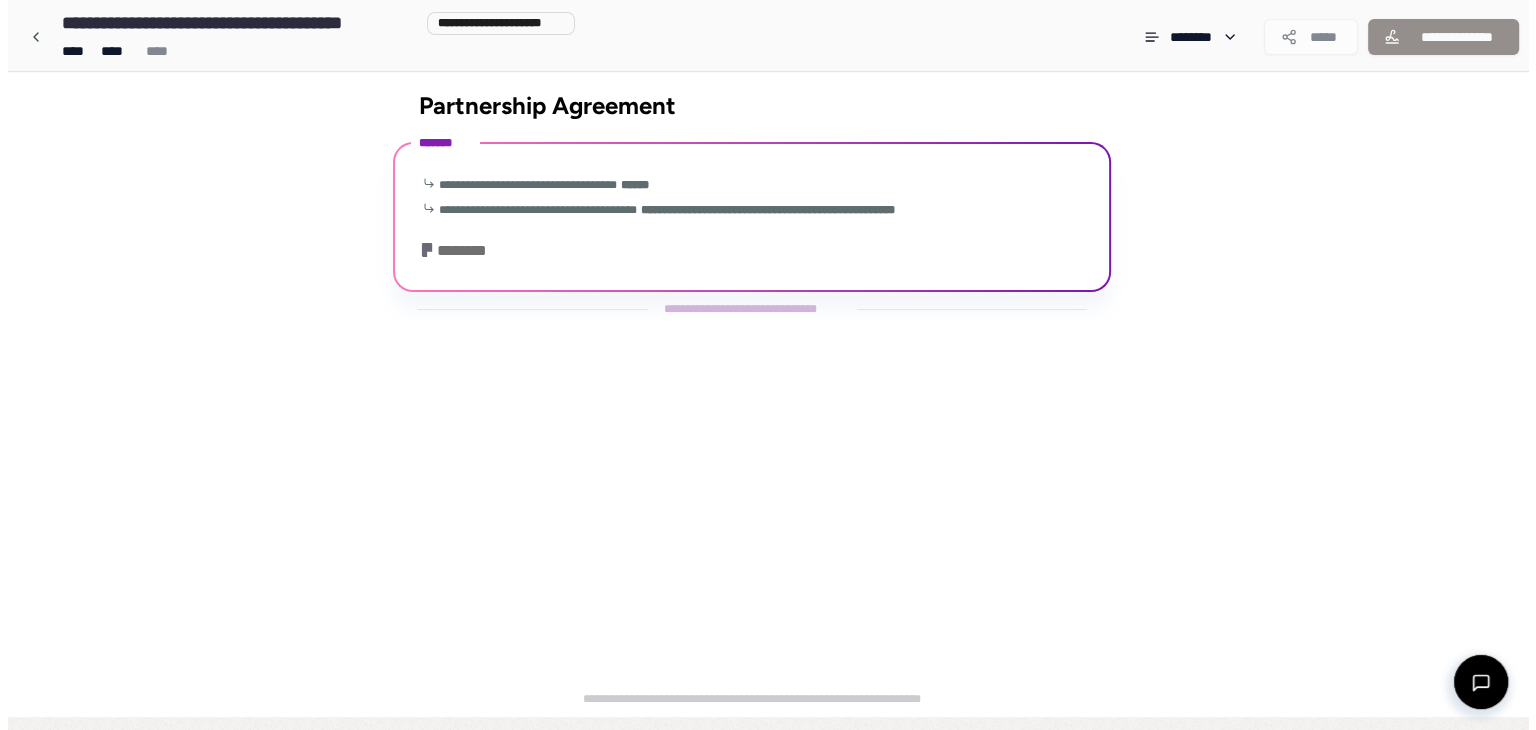 scroll, scrollTop: 0, scrollLeft: 0, axis: both 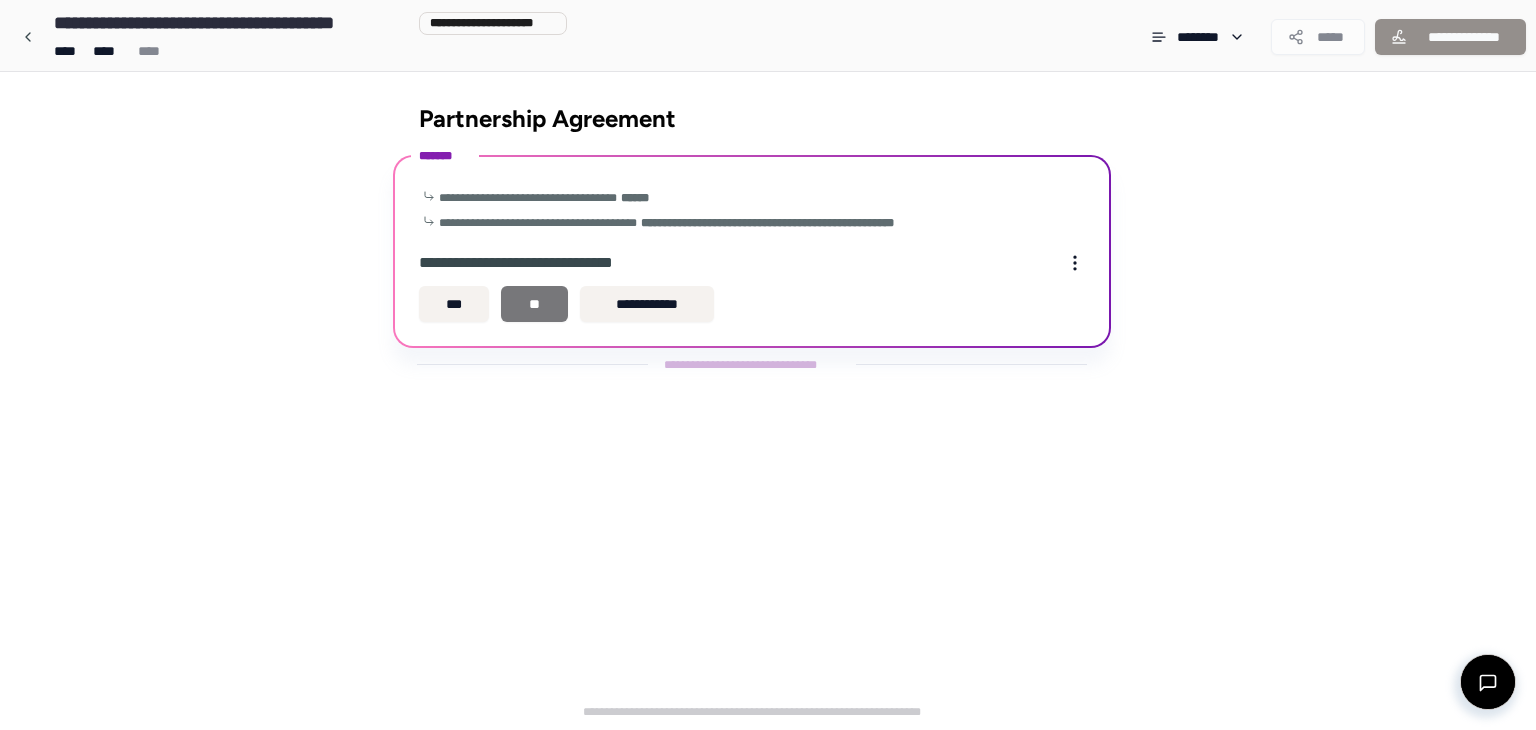 click on "**" at bounding box center (534, 304) 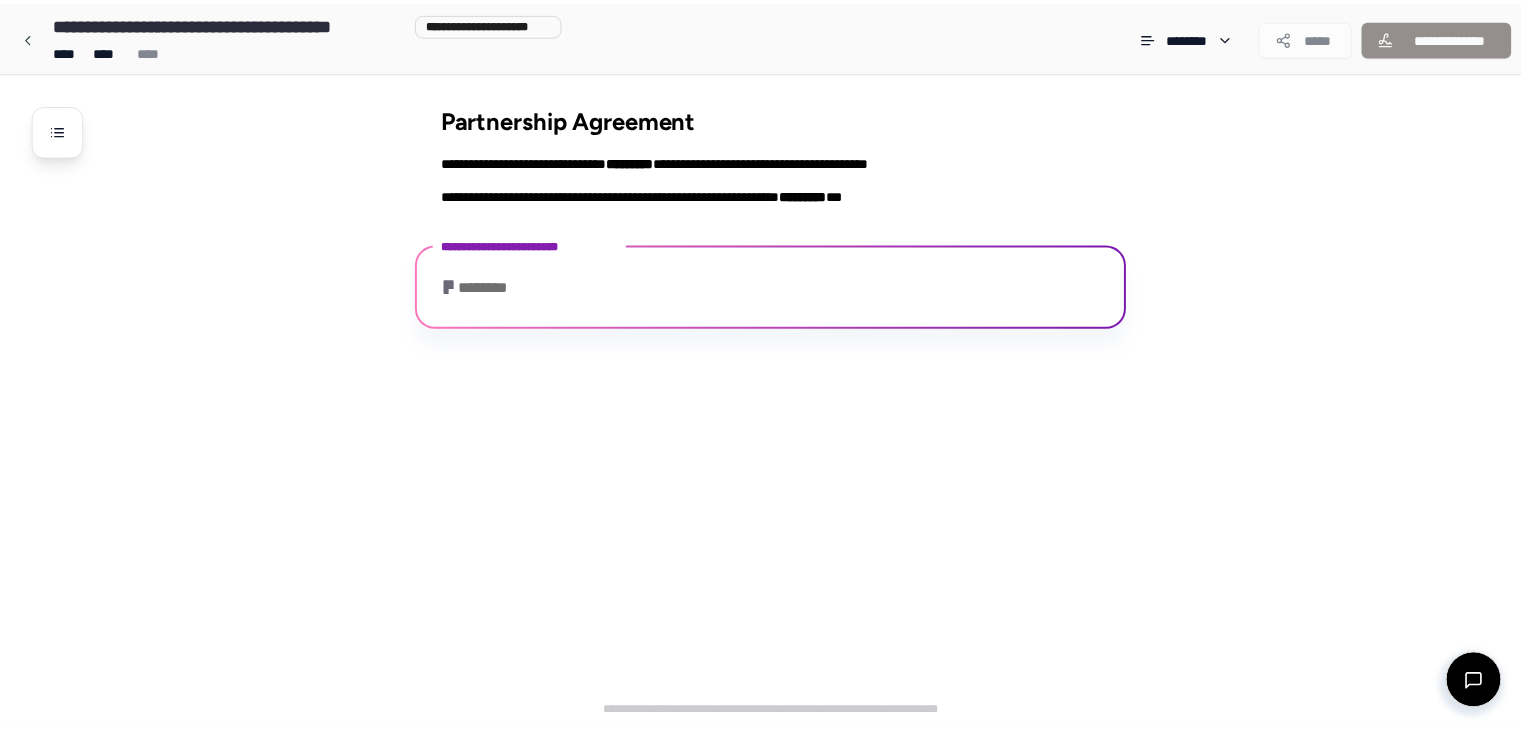 scroll, scrollTop: 136, scrollLeft: 0, axis: vertical 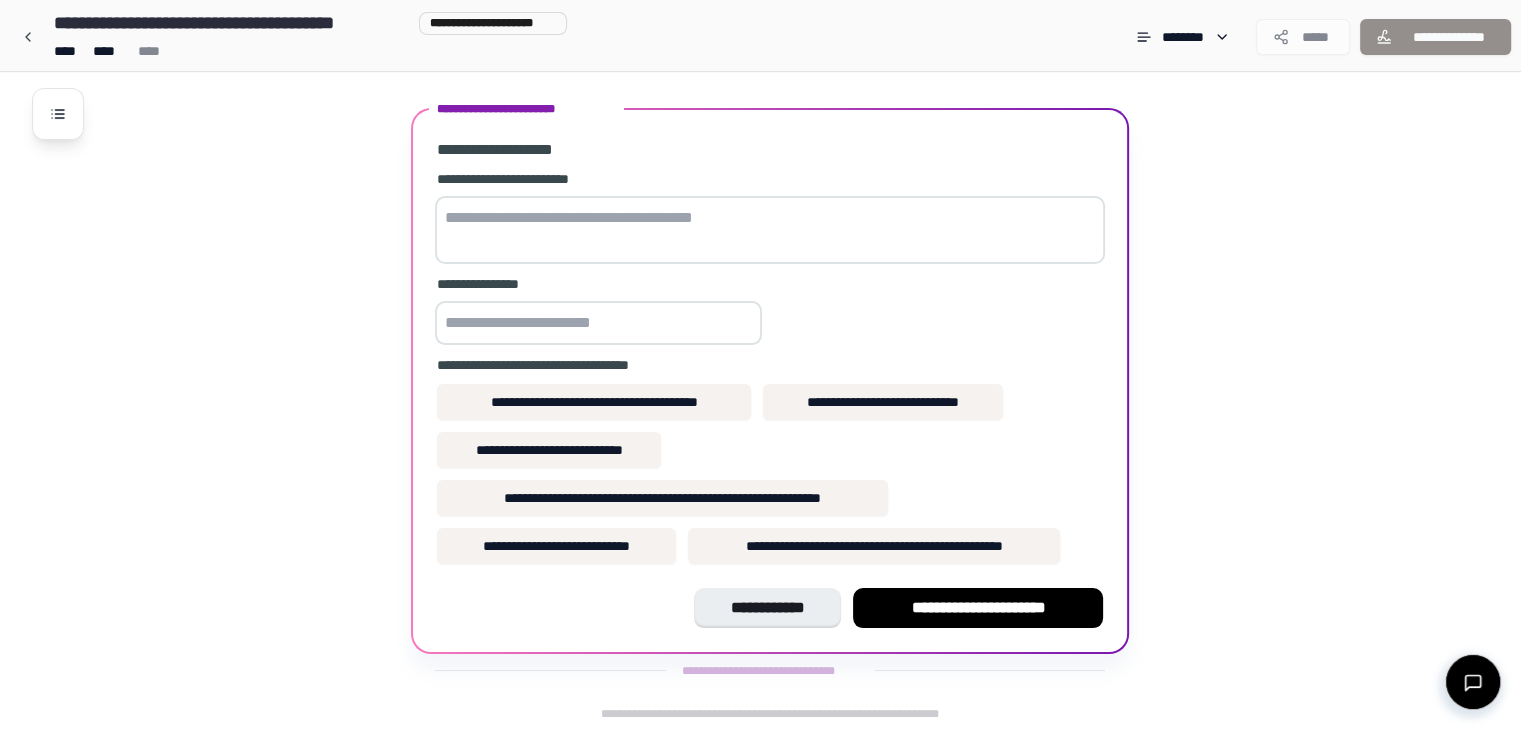 click at bounding box center [598, 323] 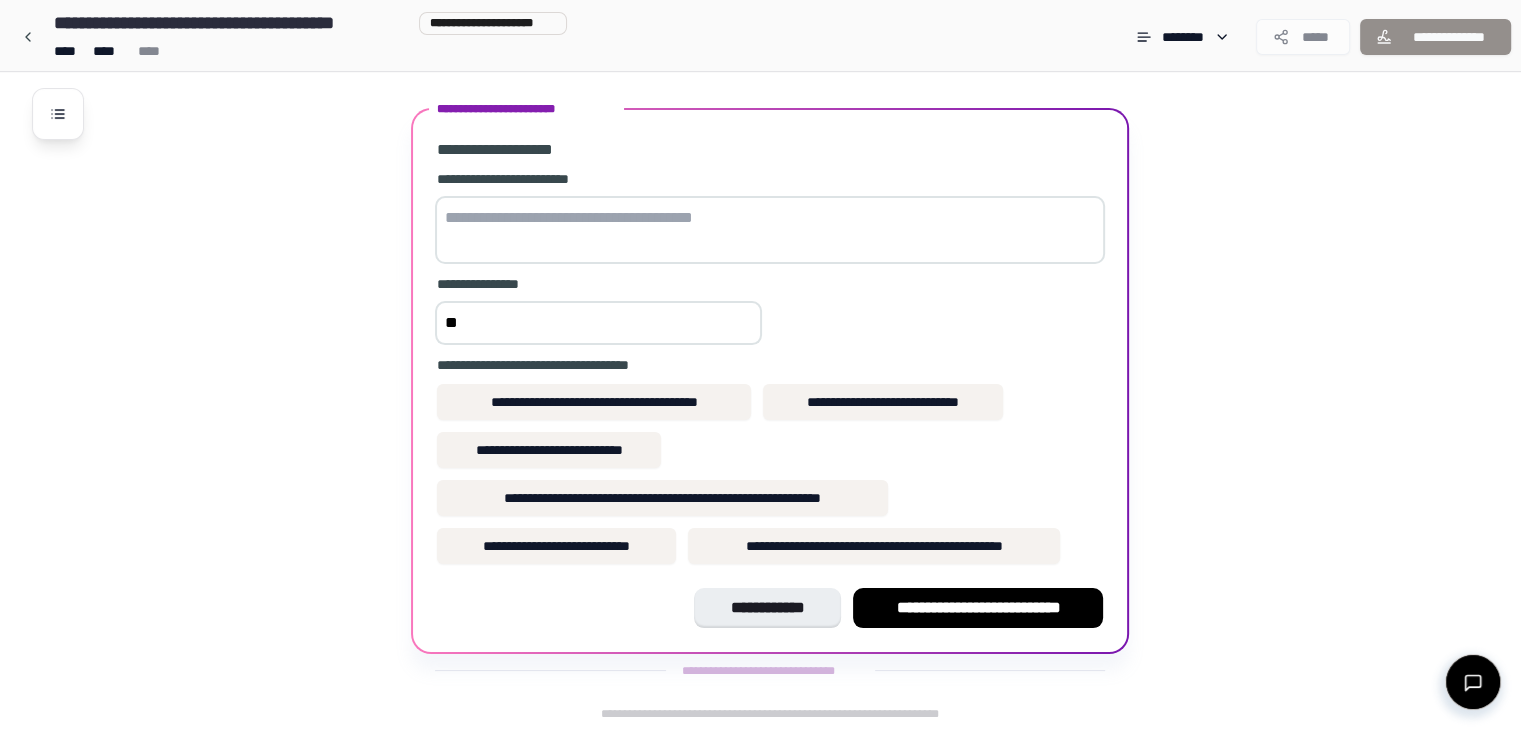 type on "*" 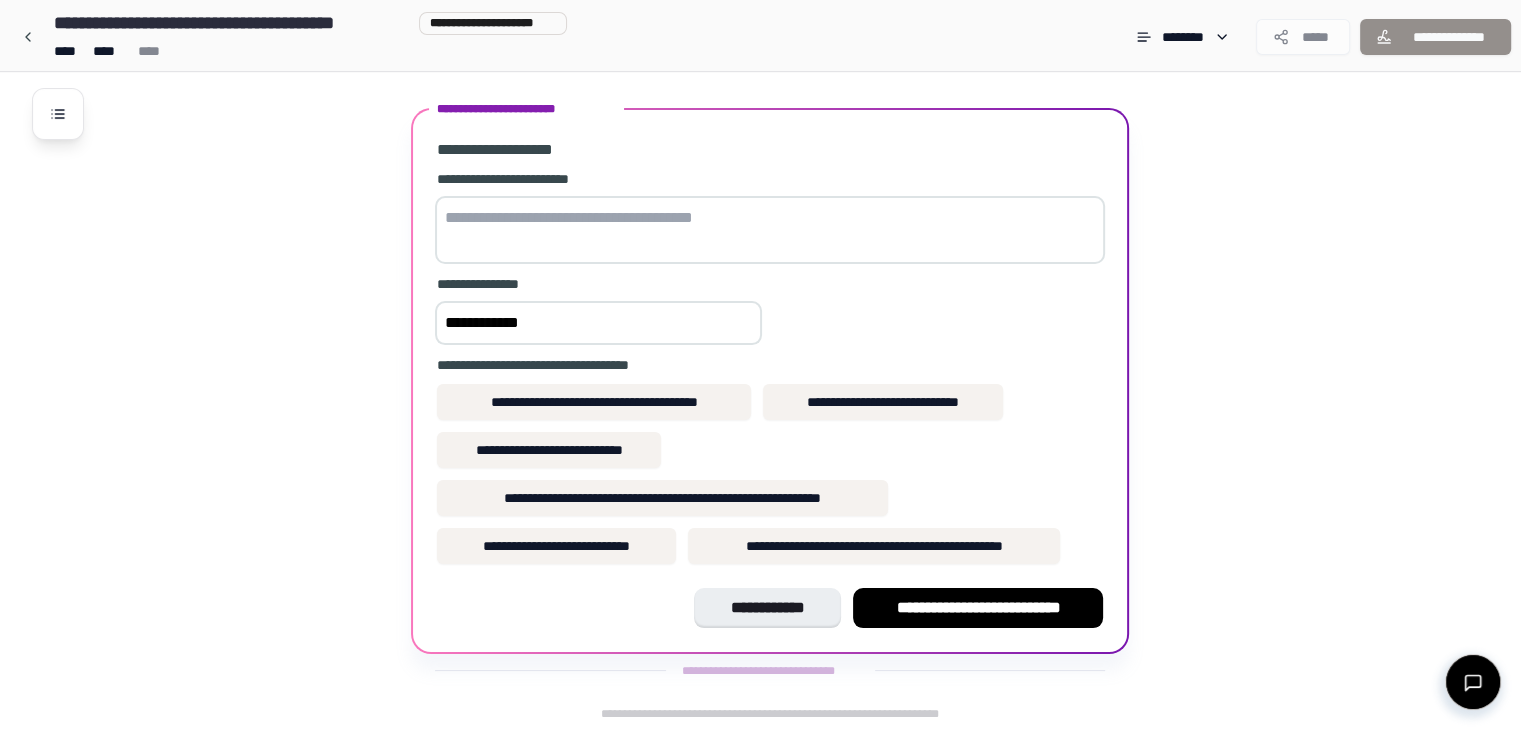 click on "**********" at bounding box center [598, 323] 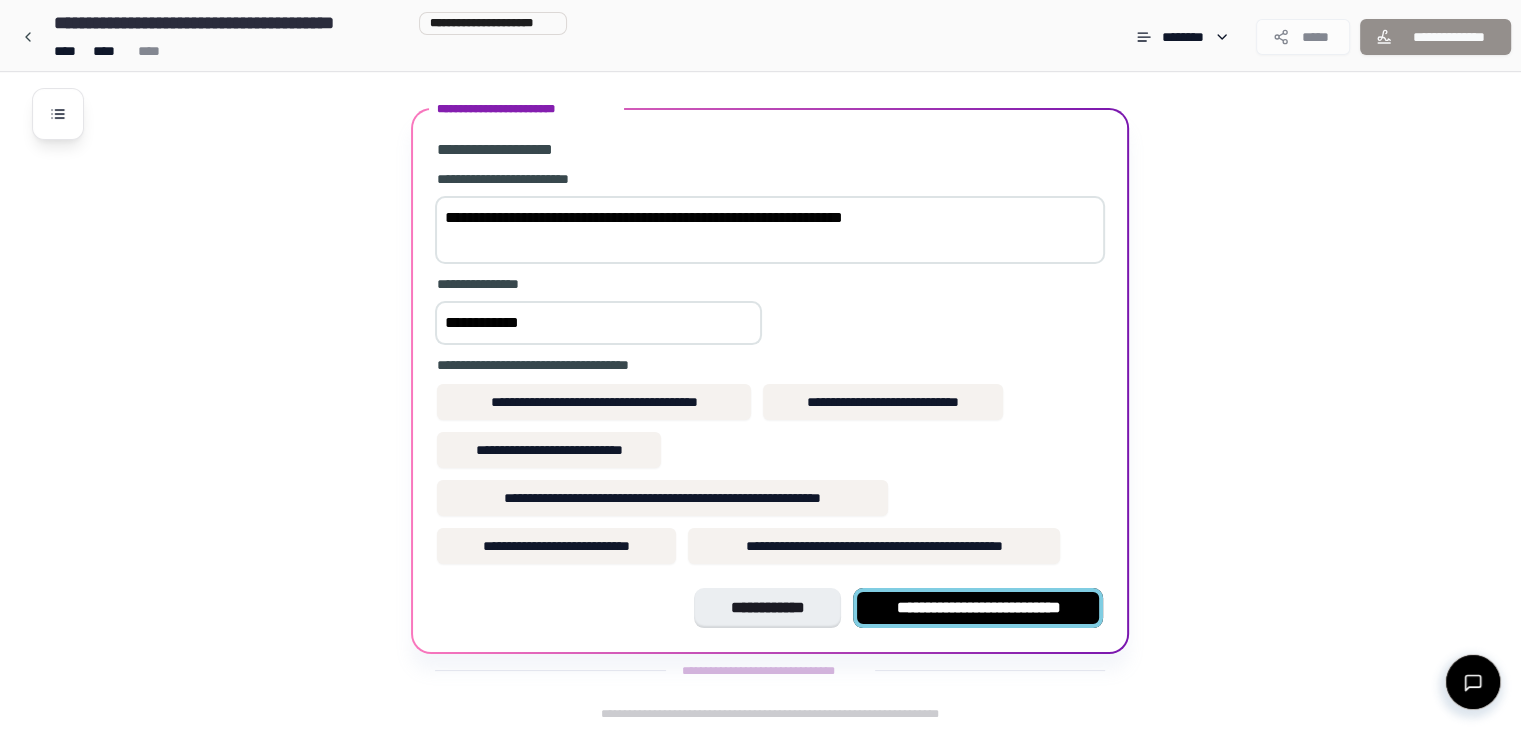 type on "**********" 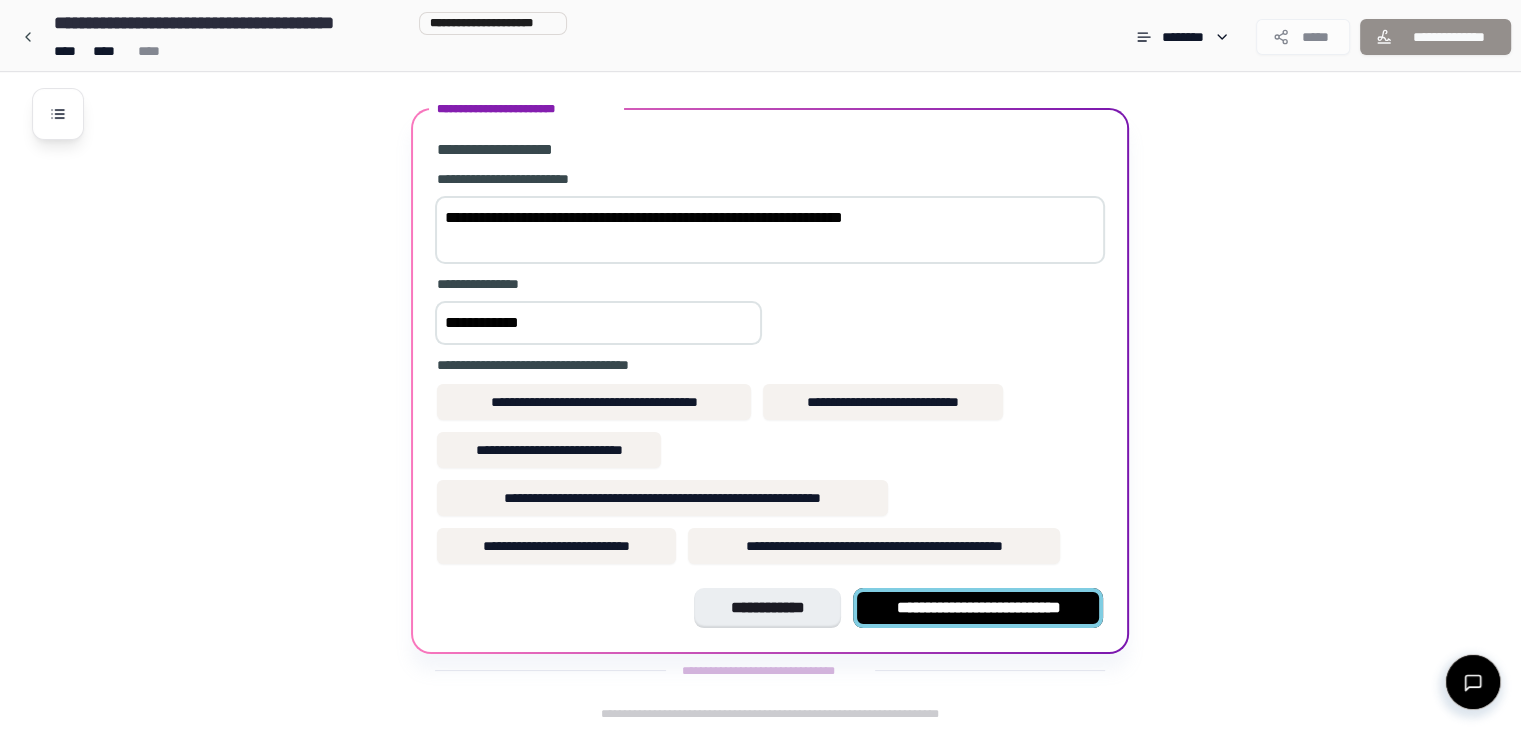 click on "**********" at bounding box center [978, 608] 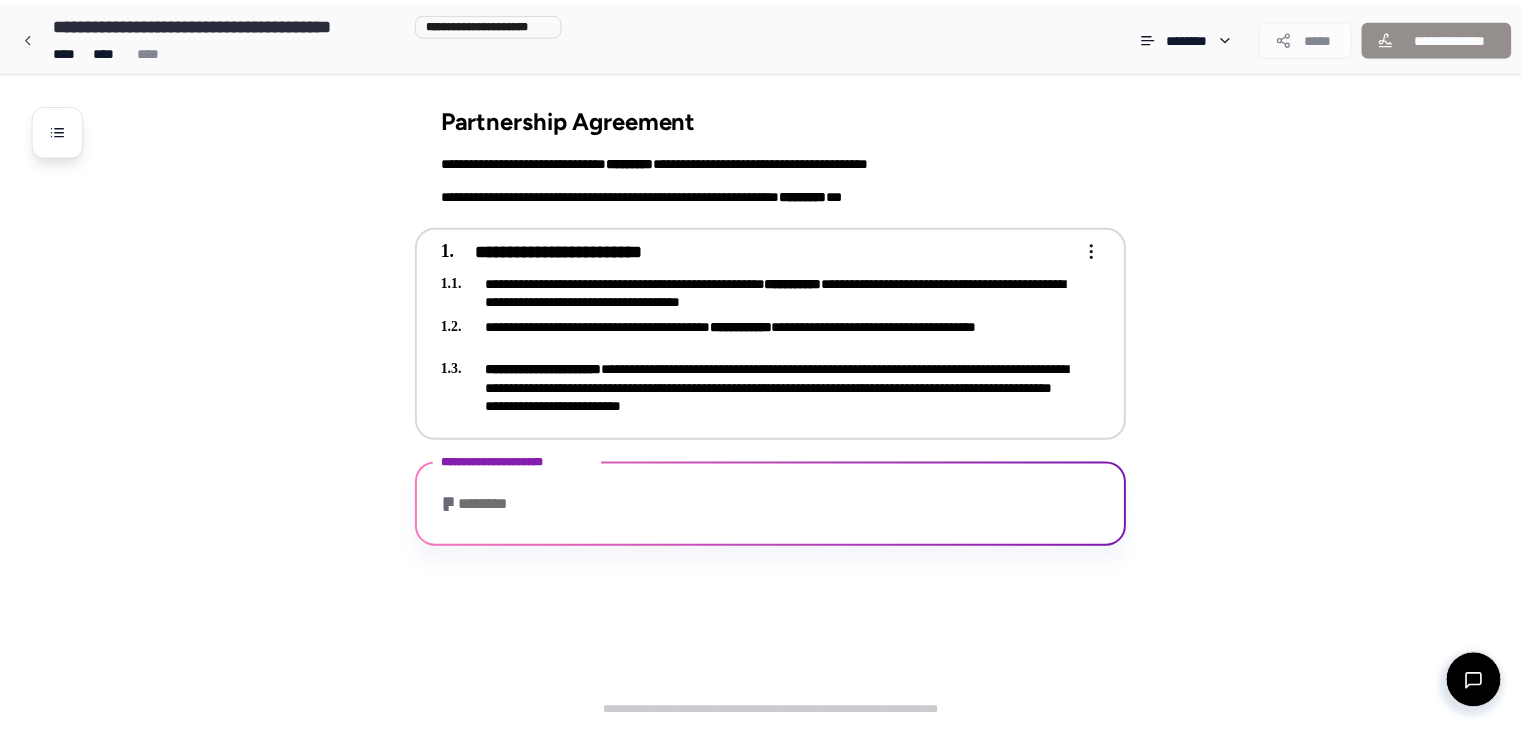 scroll, scrollTop: 23, scrollLeft: 0, axis: vertical 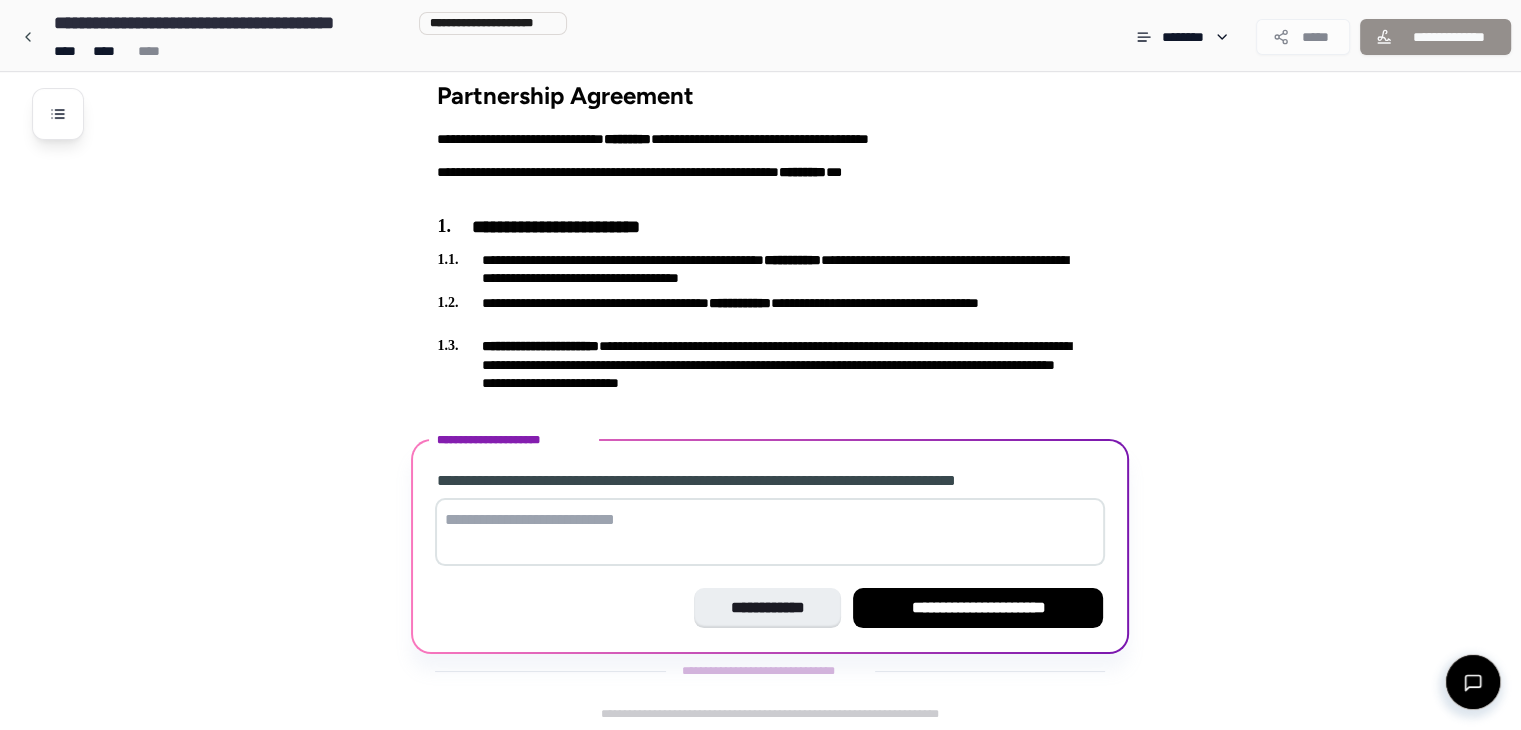 click at bounding box center [770, 532] 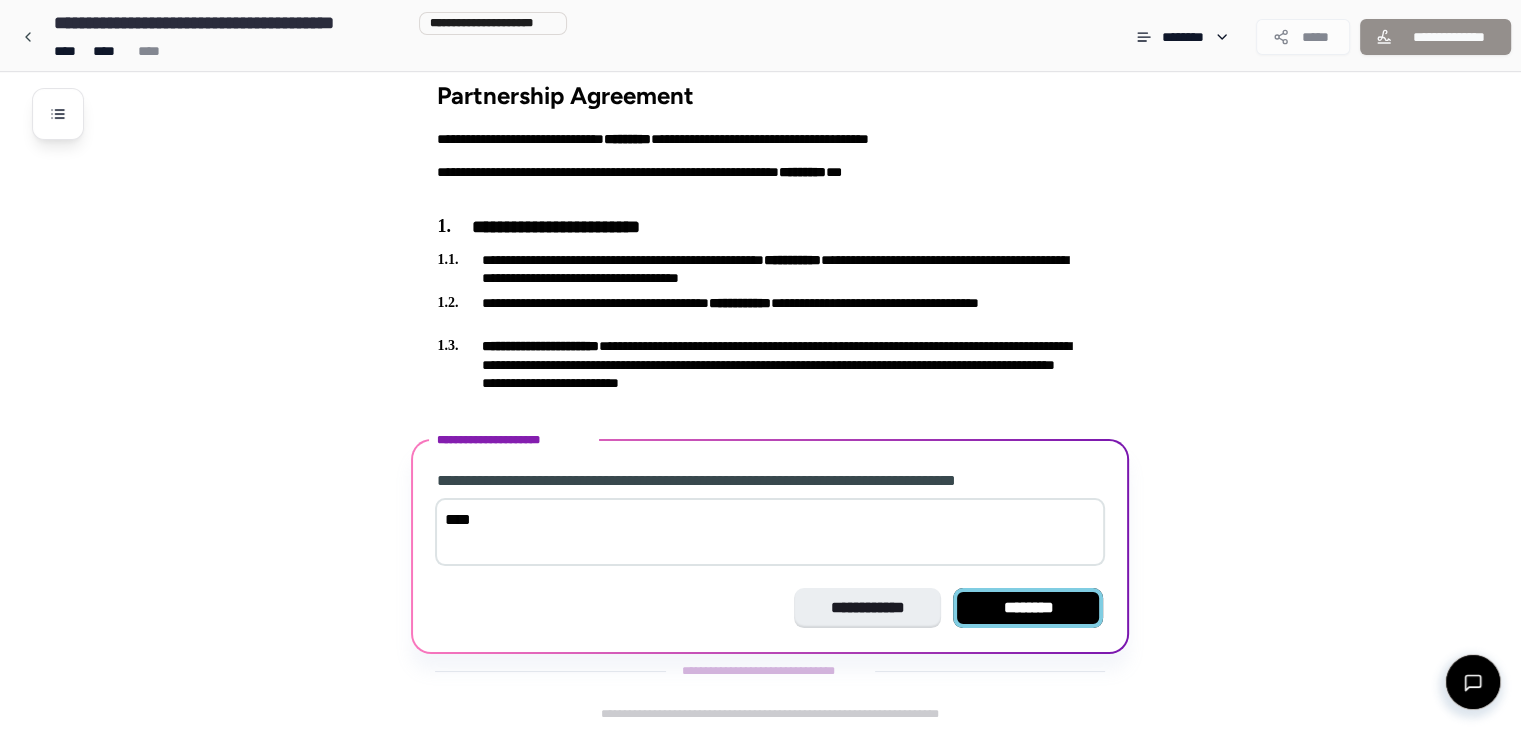 type on "****" 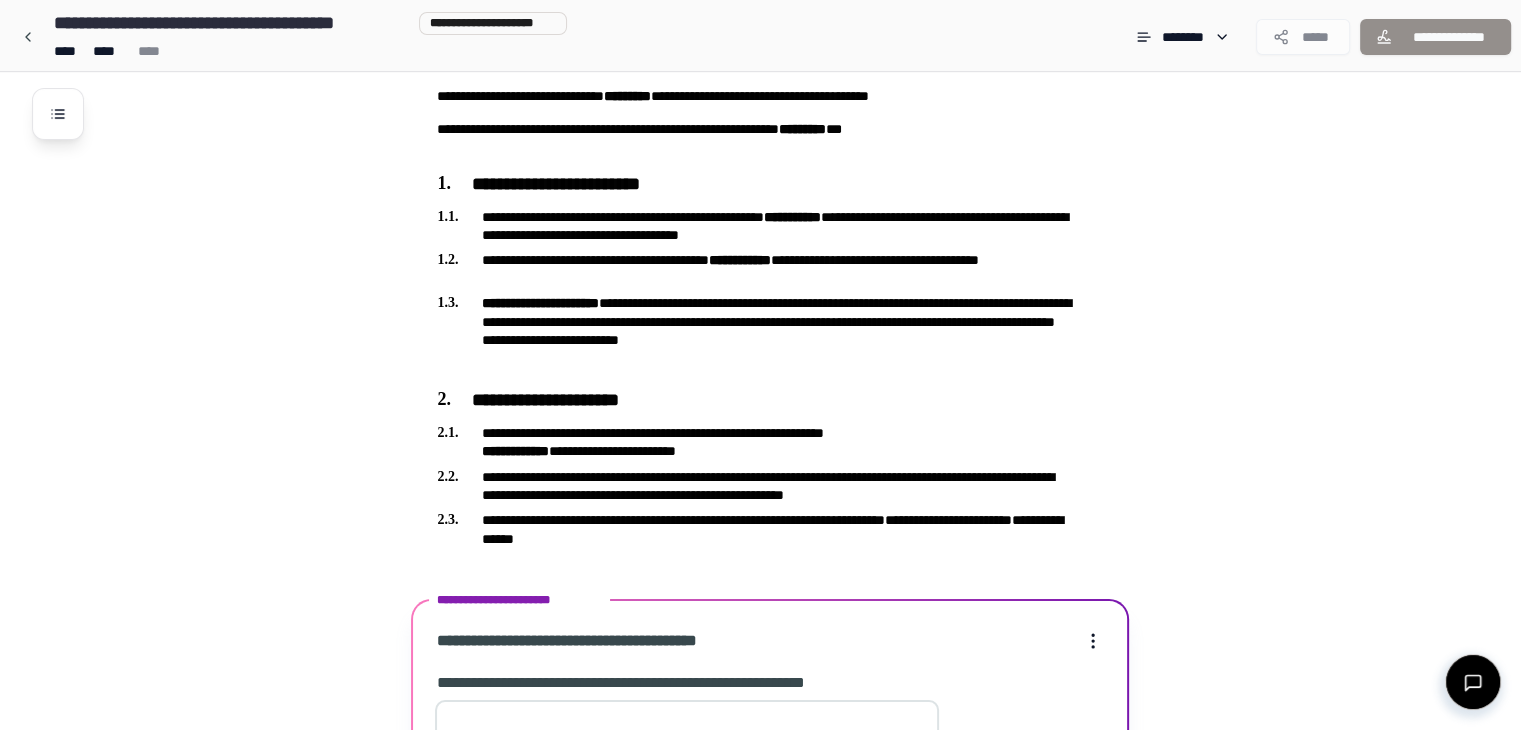 scroll, scrollTop: 336, scrollLeft: 0, axis: vertical 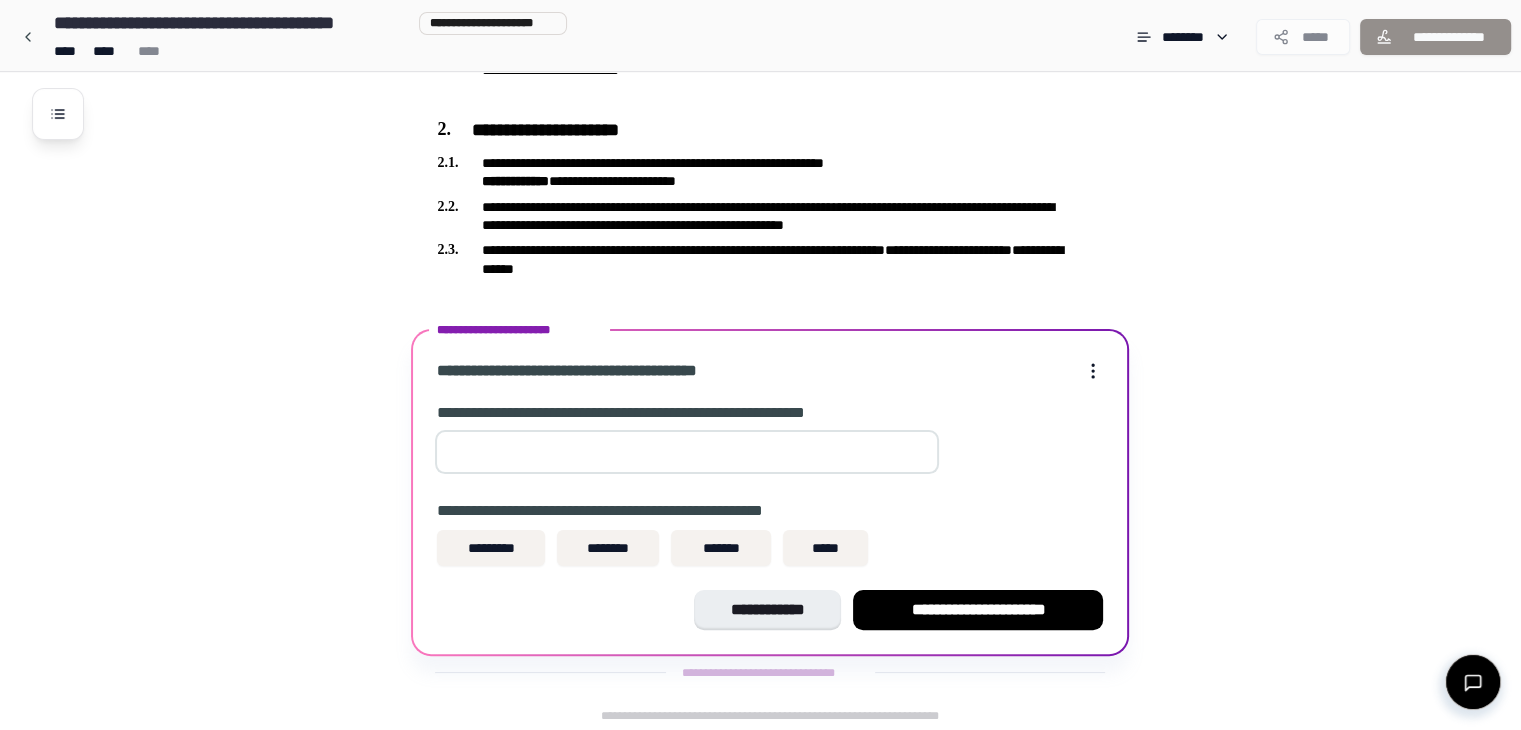 click at bounding box center [687, 452] 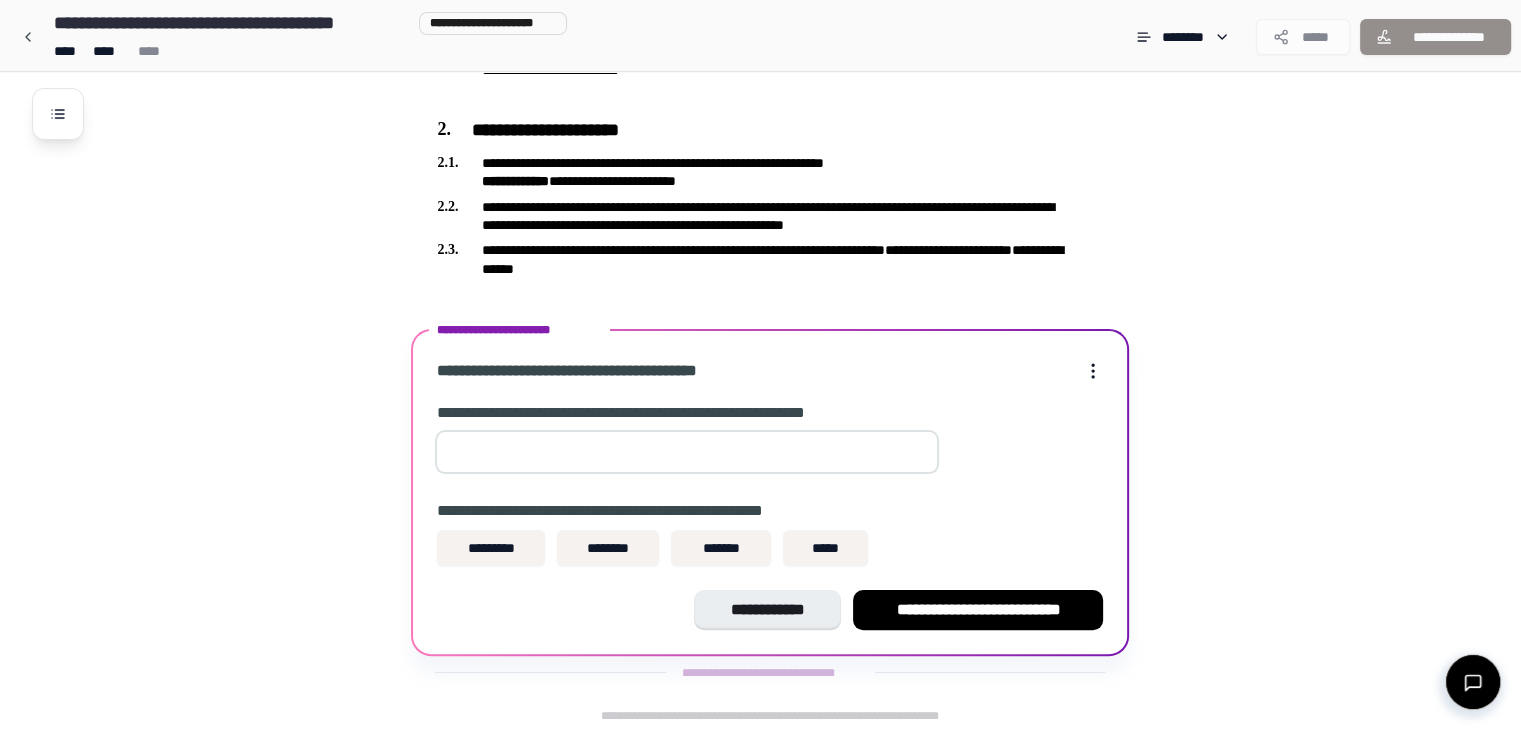 type on "*" 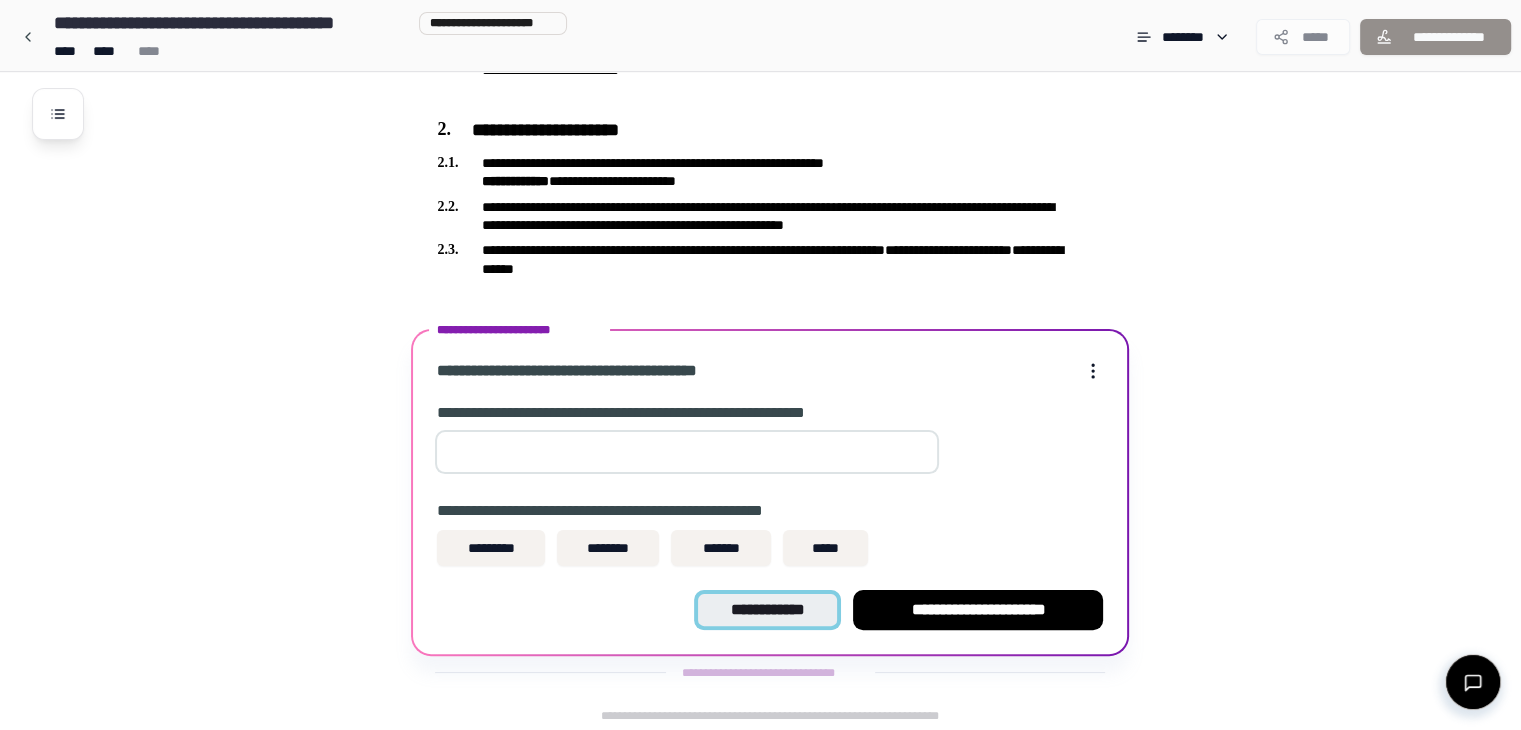 click on "**********" at bounding box center [767, 610] 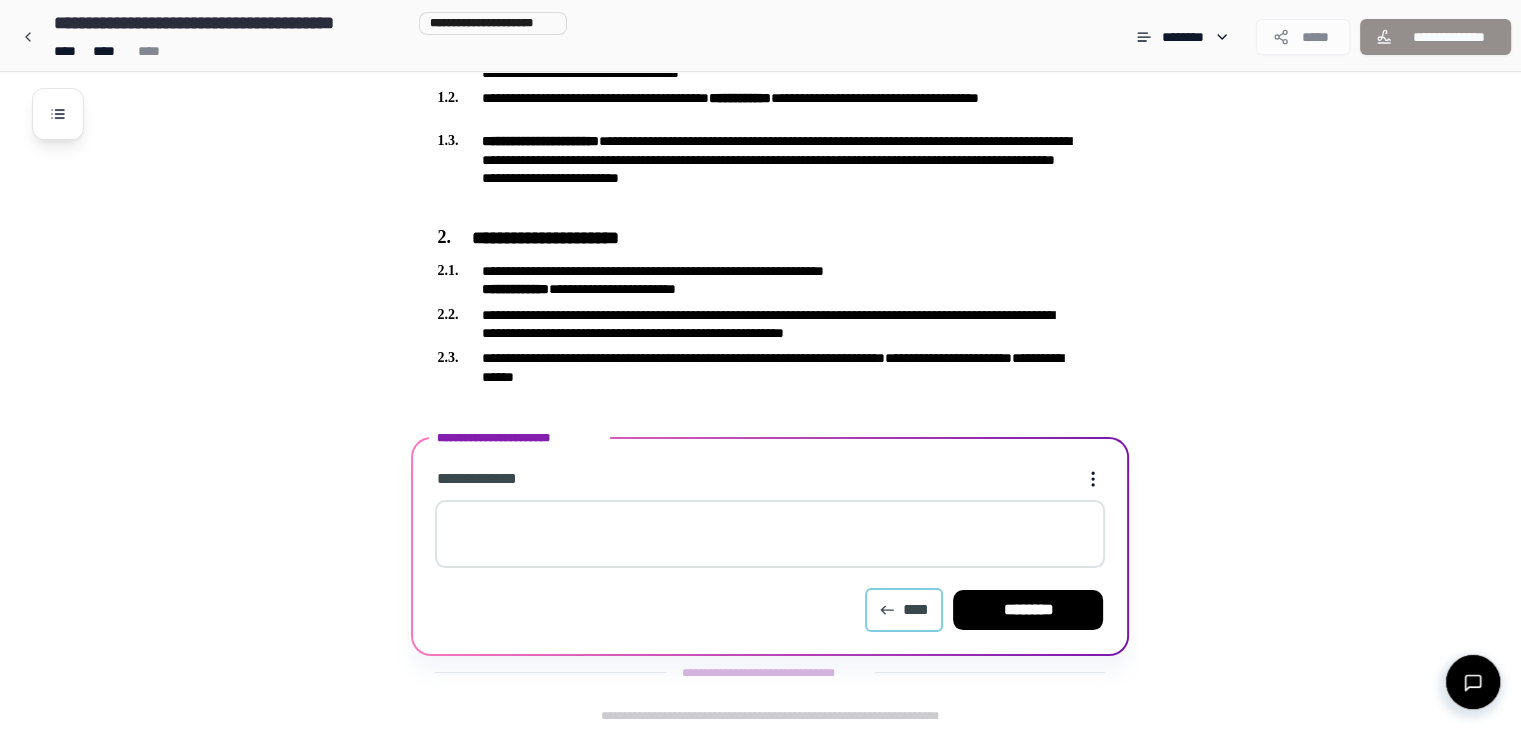 click on "****" at bounding box center (904, 610) 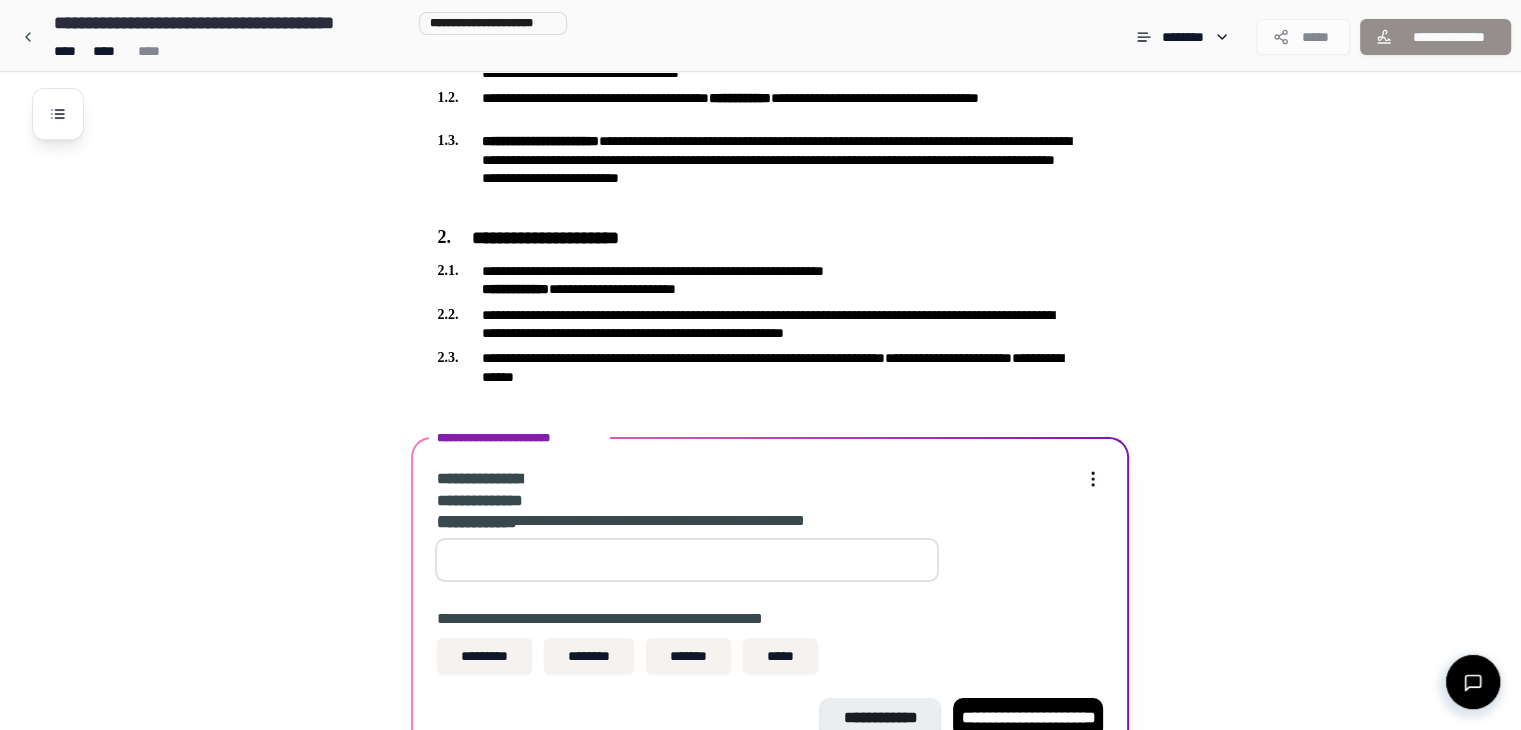 scroll, scrollTop: 336, scrollLeft: 0, axis: vertical 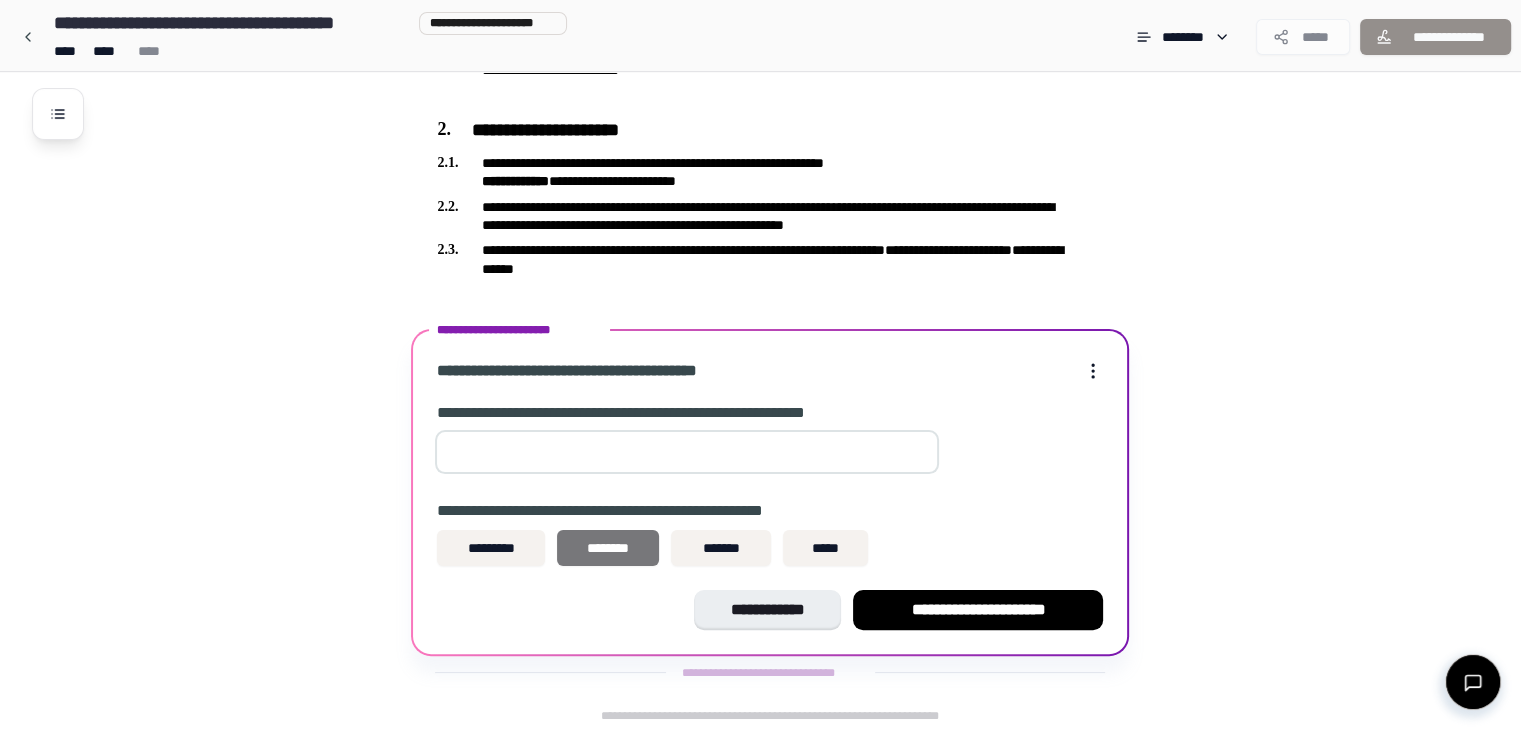 click on "********" at bounding box center [608, 548] 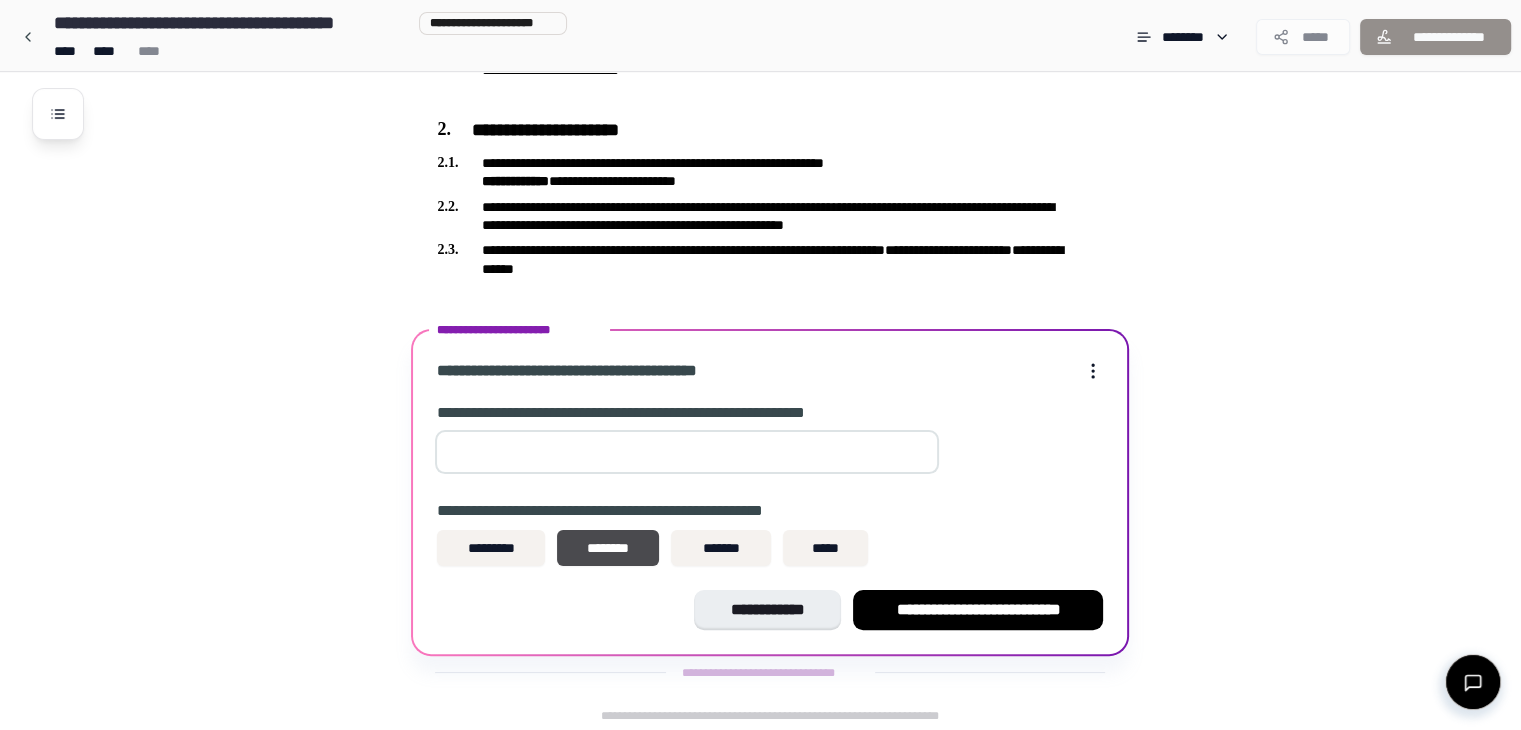 click at bounding box center [687, 452] 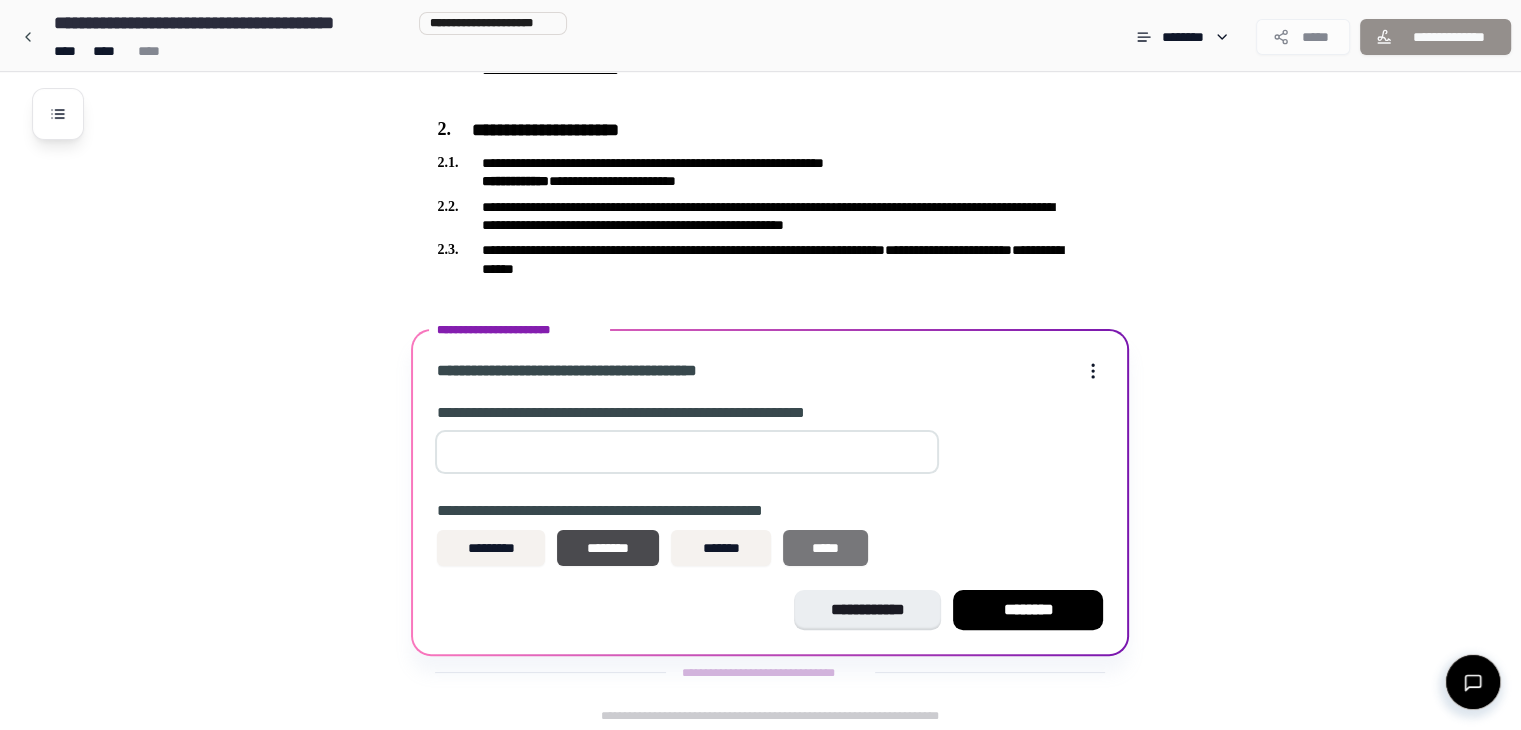 type on "**" 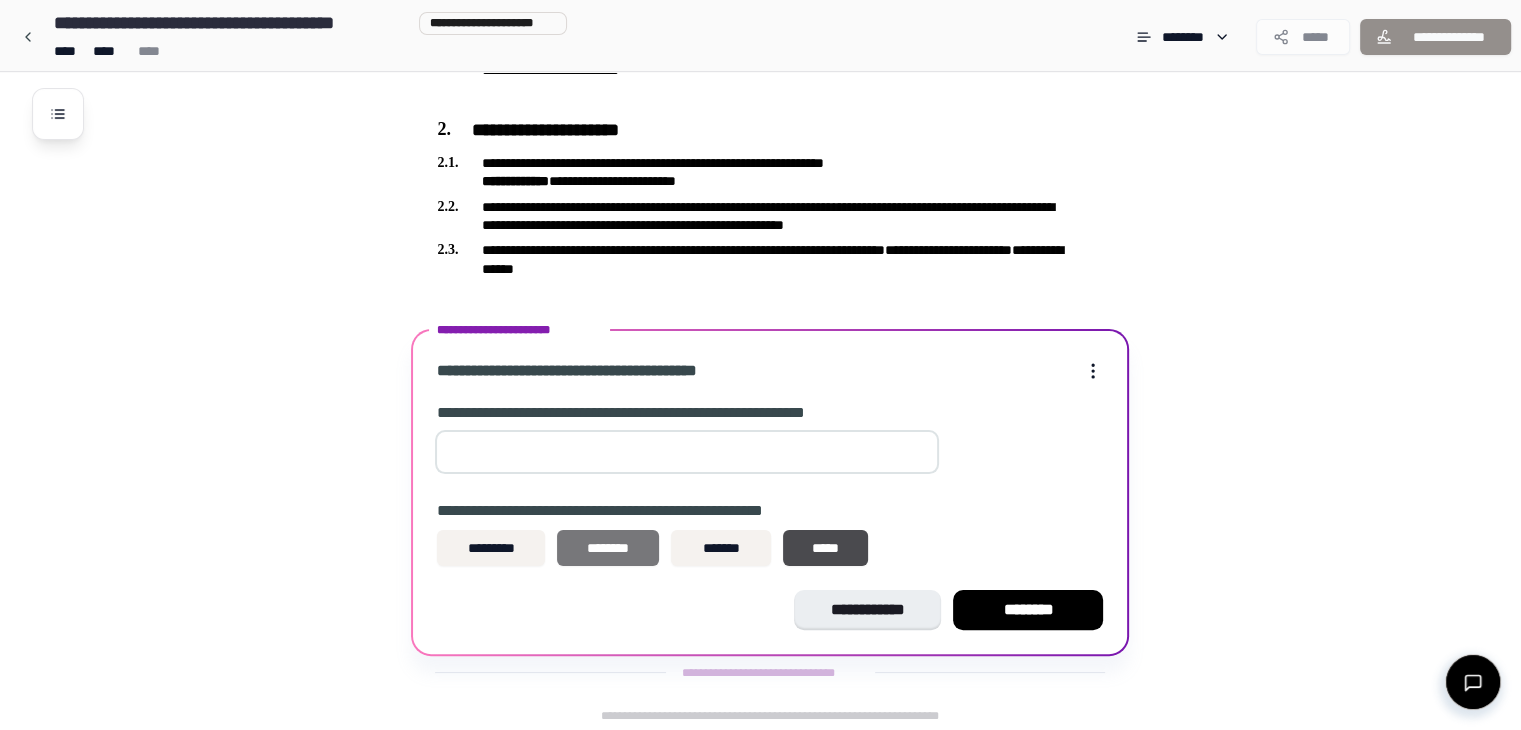 click on "********" at bounding box center [608, 548] 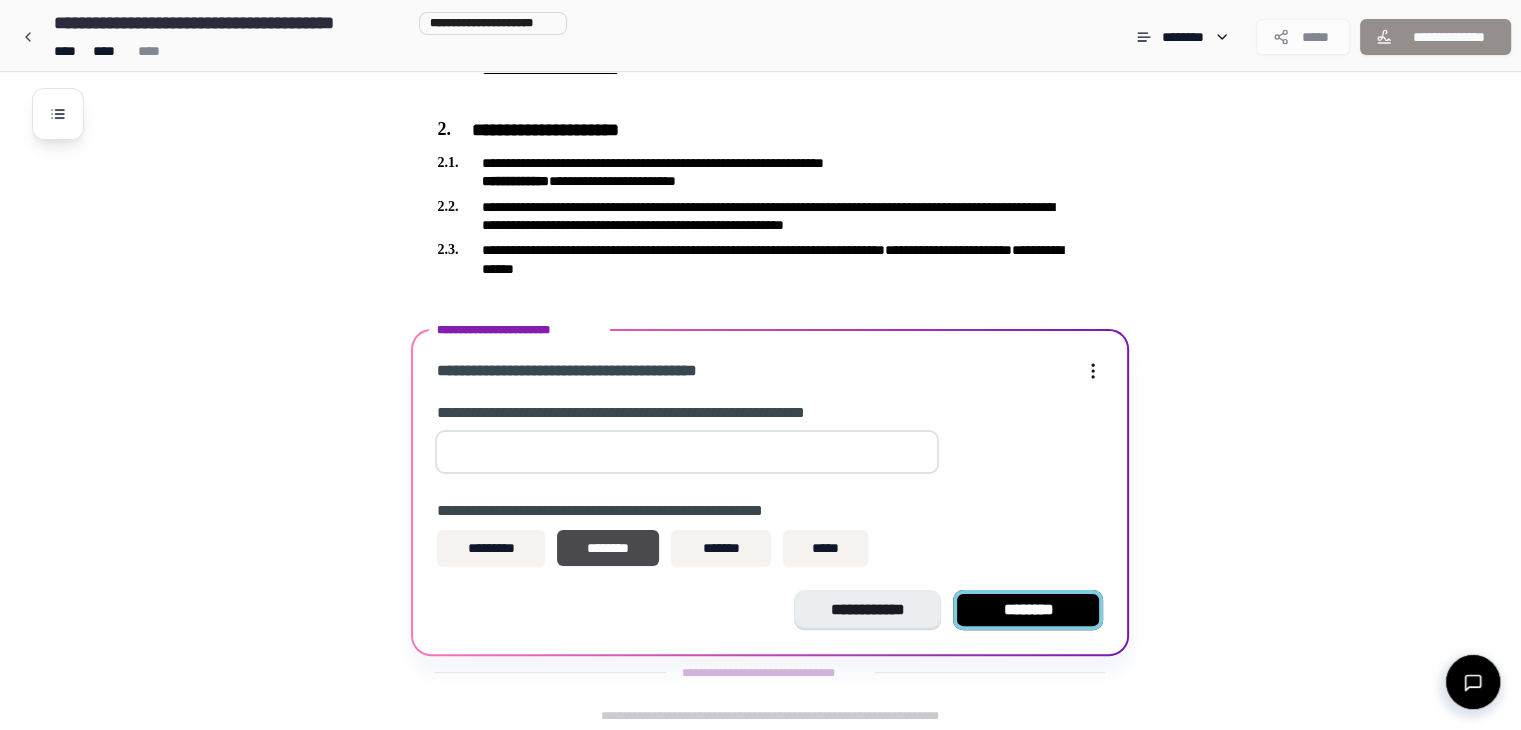 click on "********" at bounding box center [1028, 610] 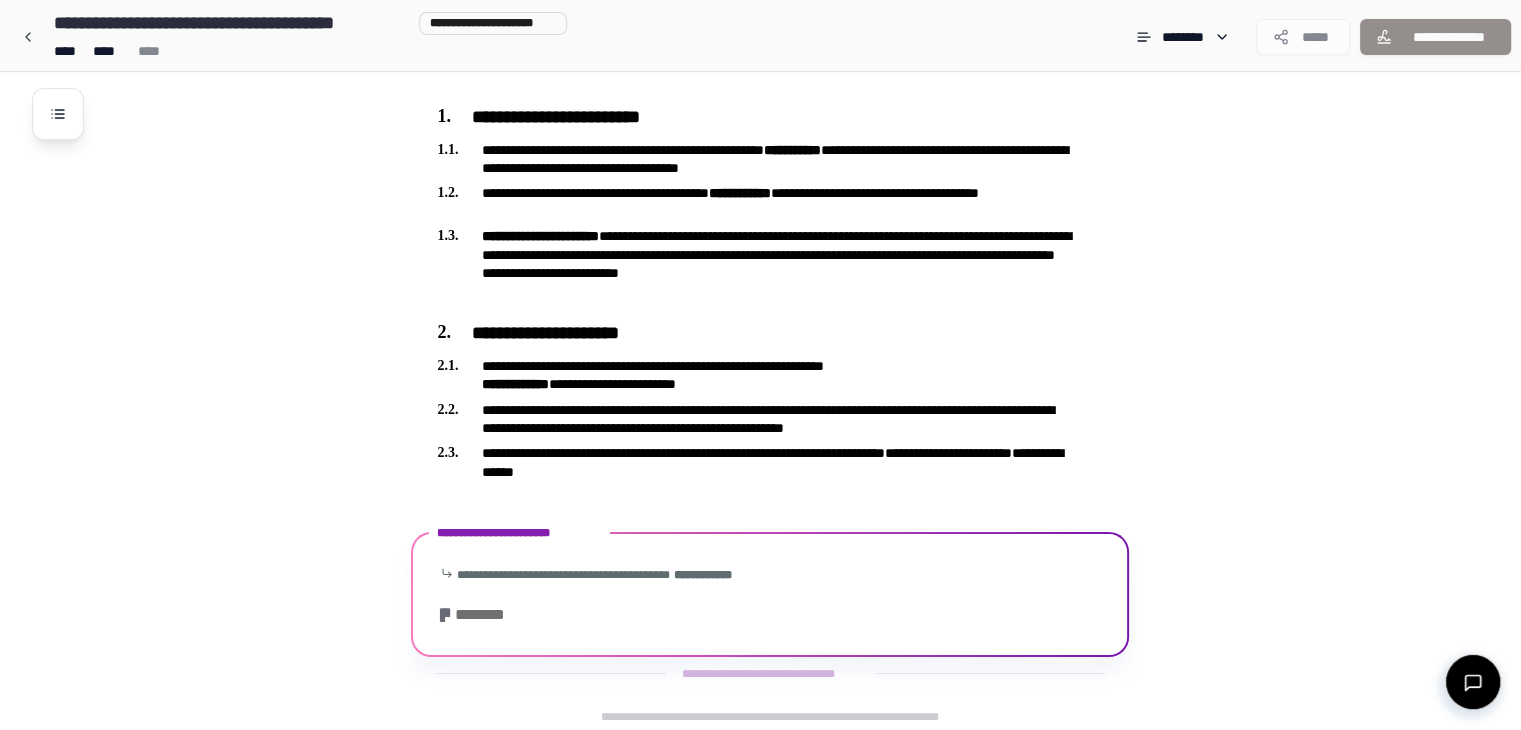 scroll, scrollTop: 177, scrollLeft: 0, axis: vertical 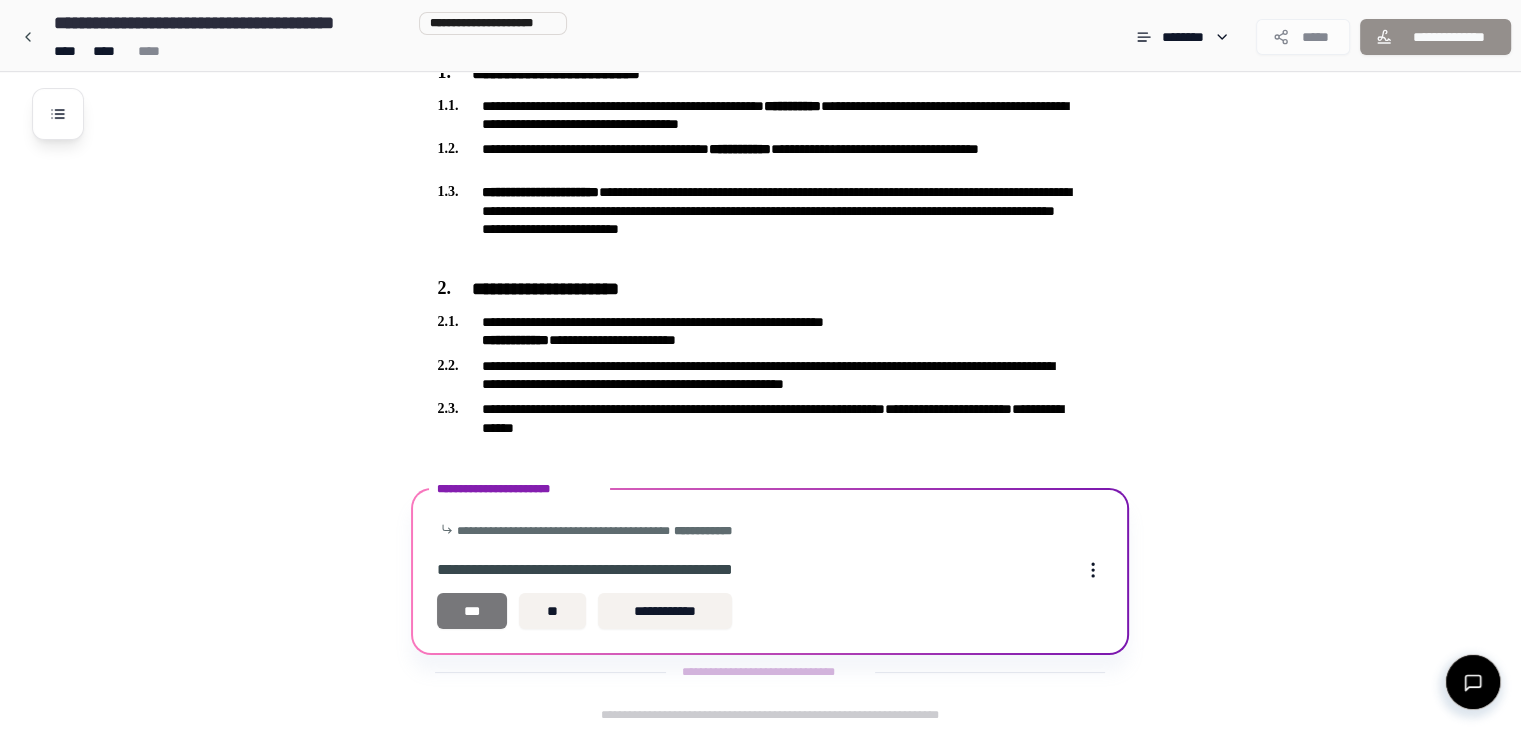 click on "***" at bounding box center [472, 611] 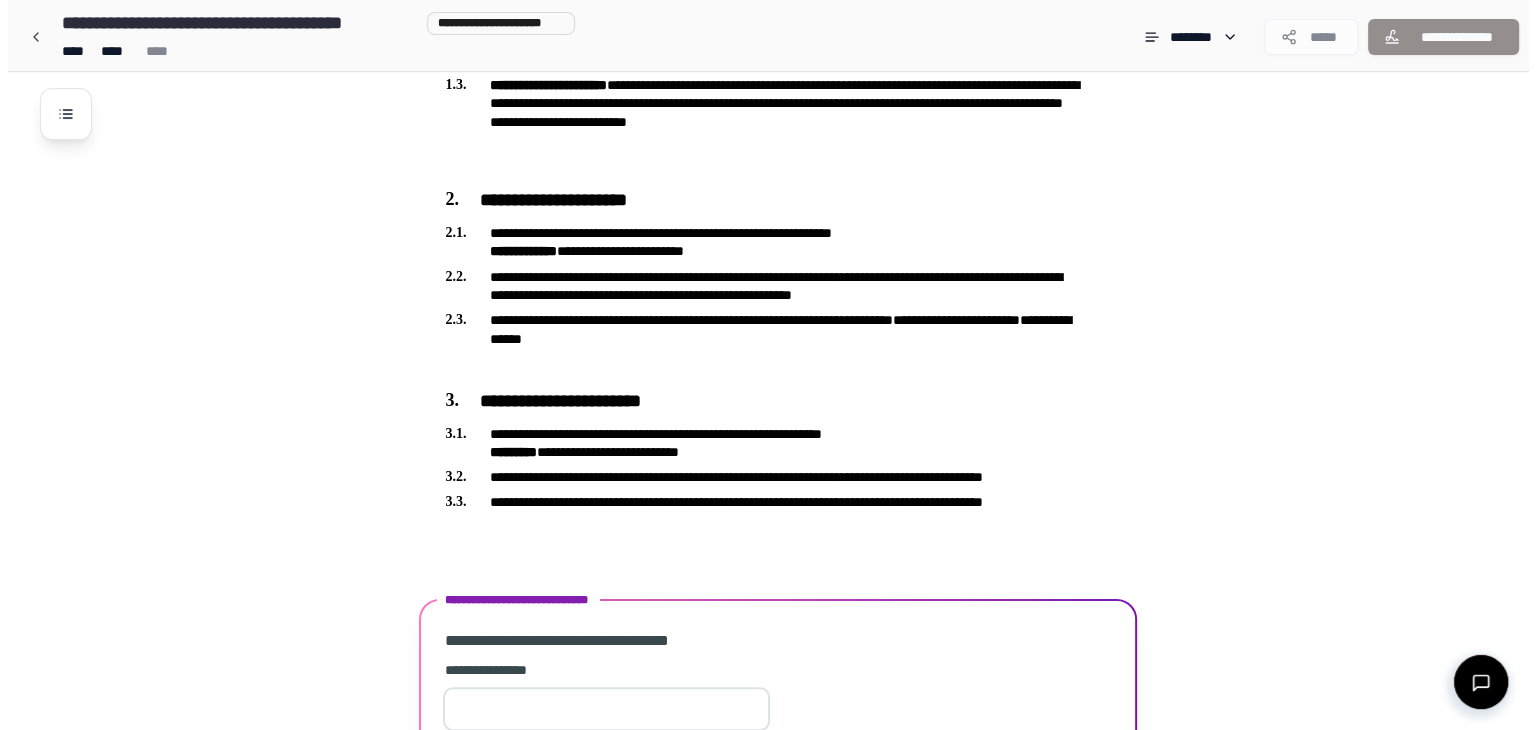 scroll, scrollTop: 506, scrollLeft: 0, axis: vertical 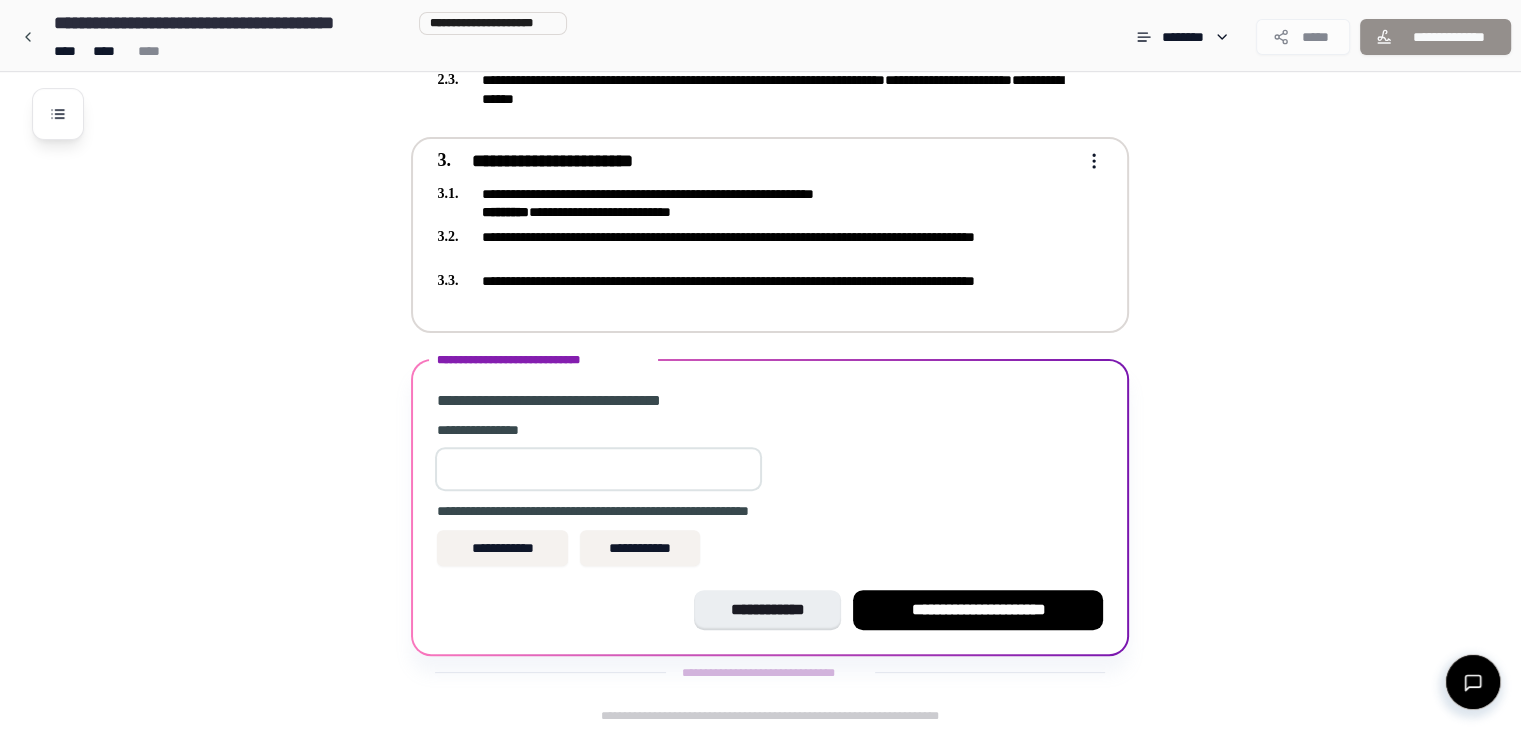 click on "**********" at bounding box center (756, 246) 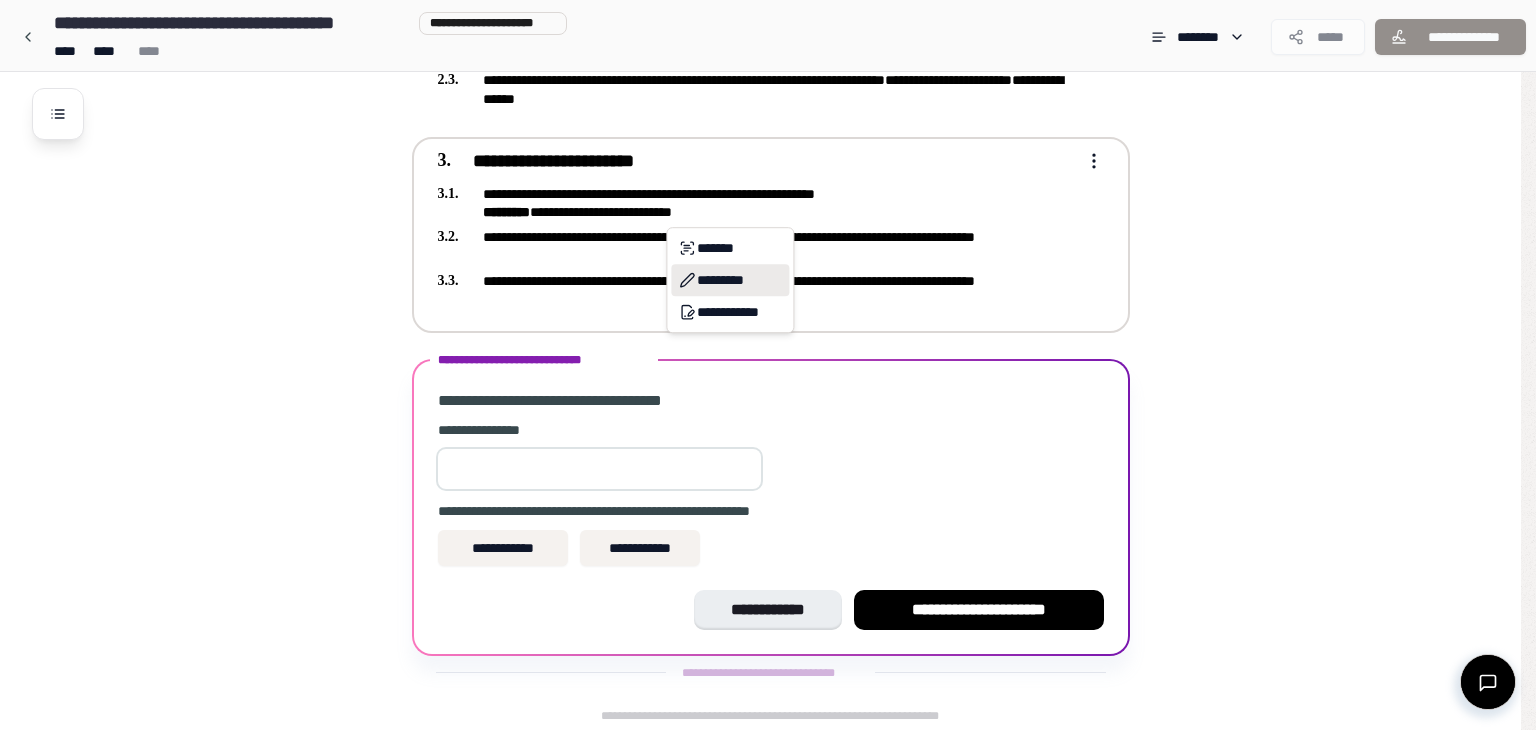 click on "*********" at bounding box center (730, 280) 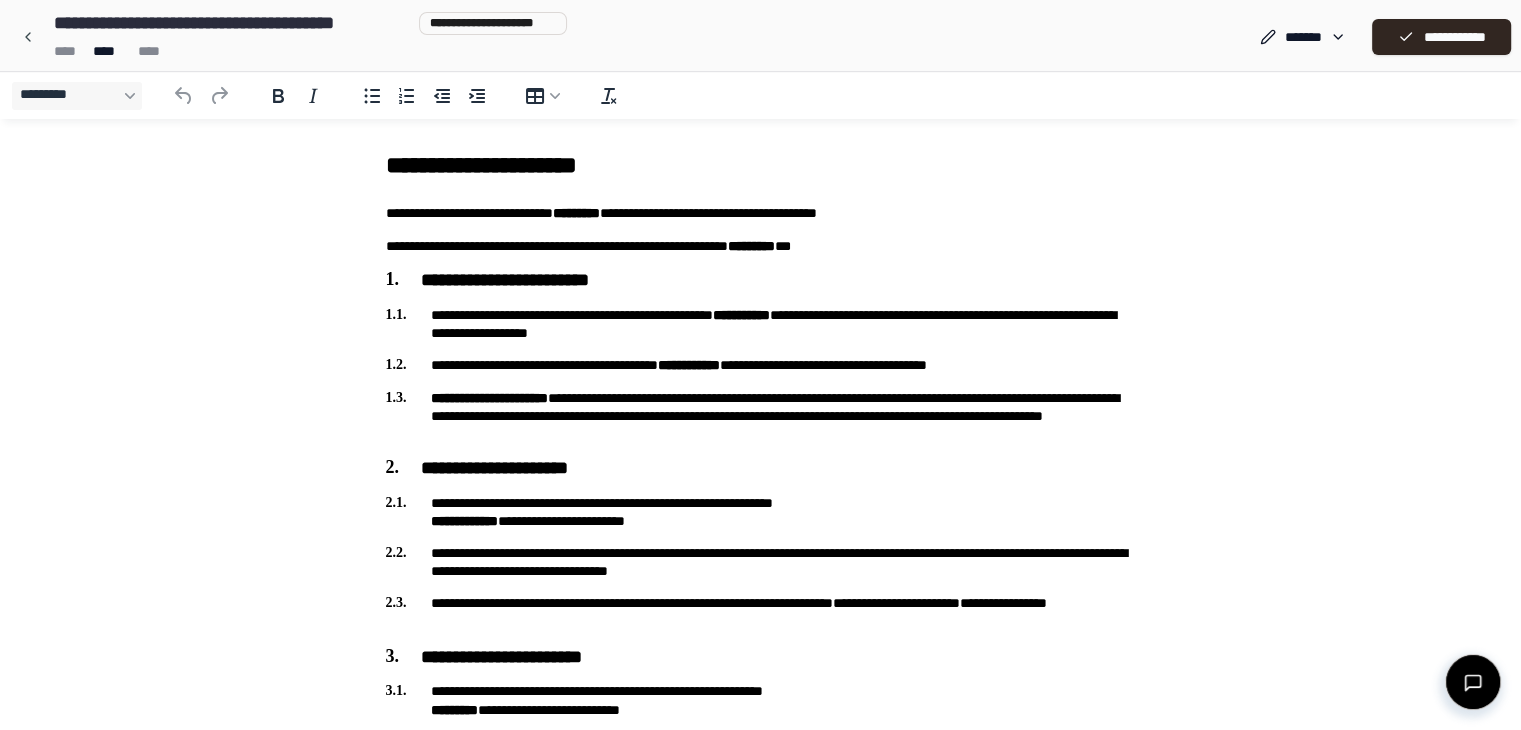 scroll, scrollTop: 0, scrollLeft: 0, axis: both 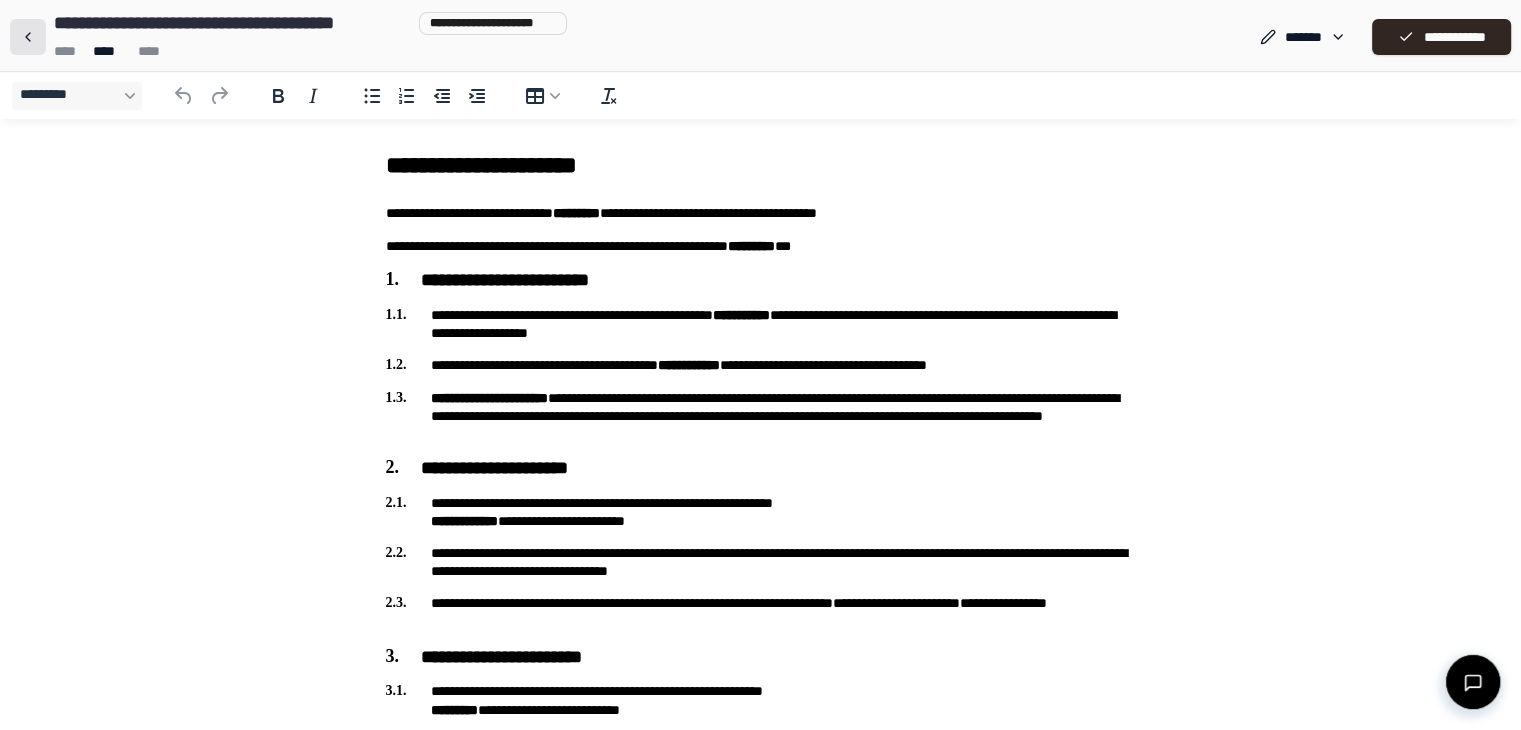 click at bounding box center [28, 37] 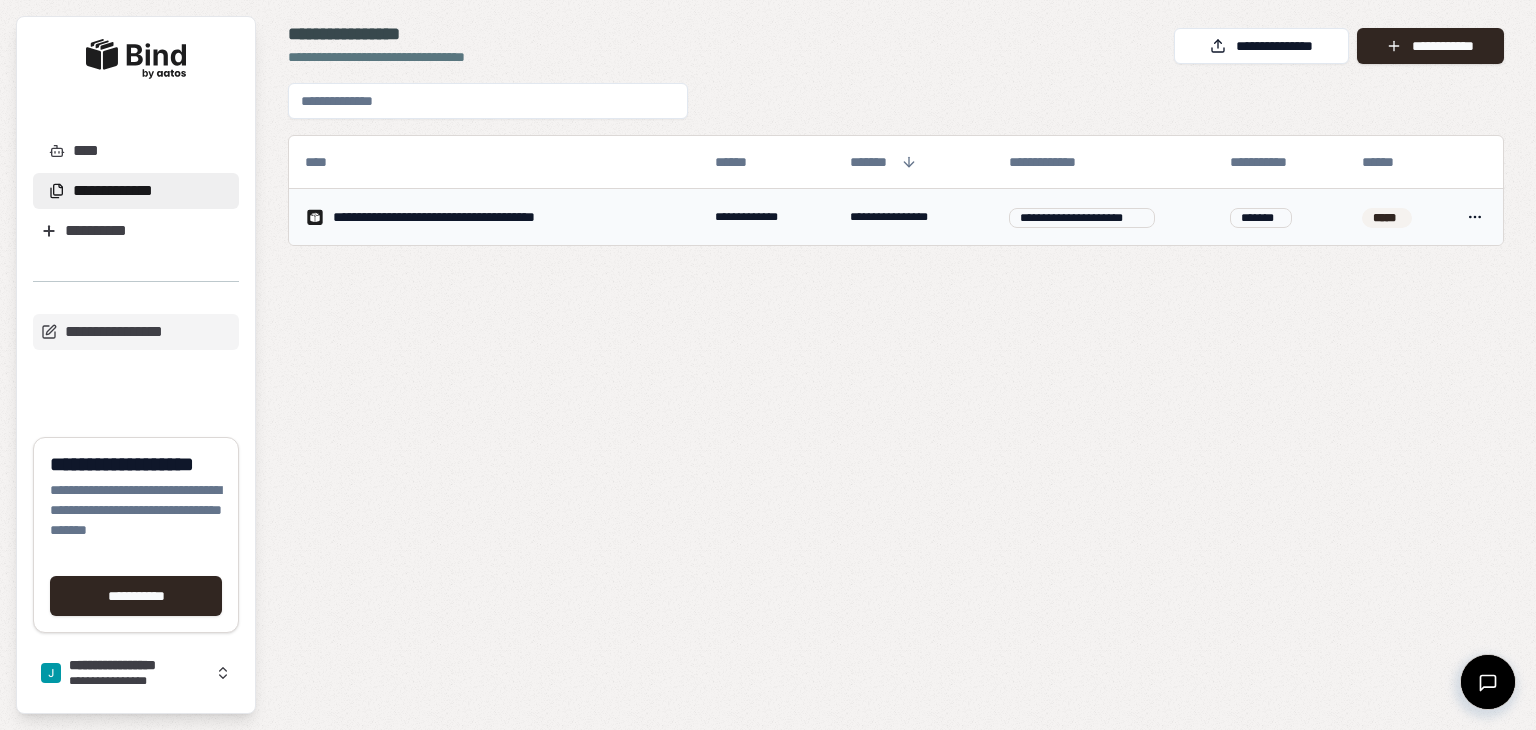 click on "**********" at bounding box center [494, 217] 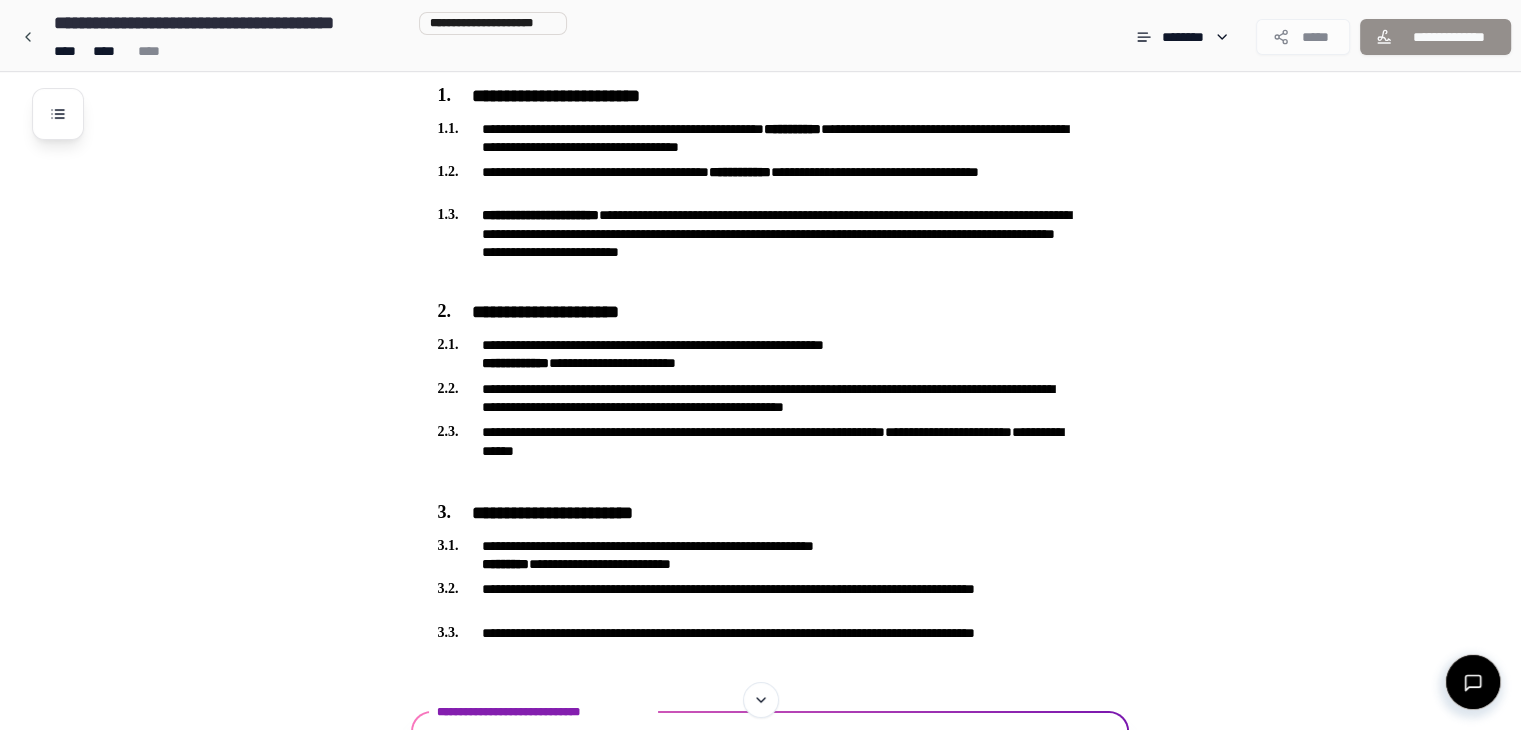 scroll, scrollTop: 266, scrollLeft: 0, axis: vertical 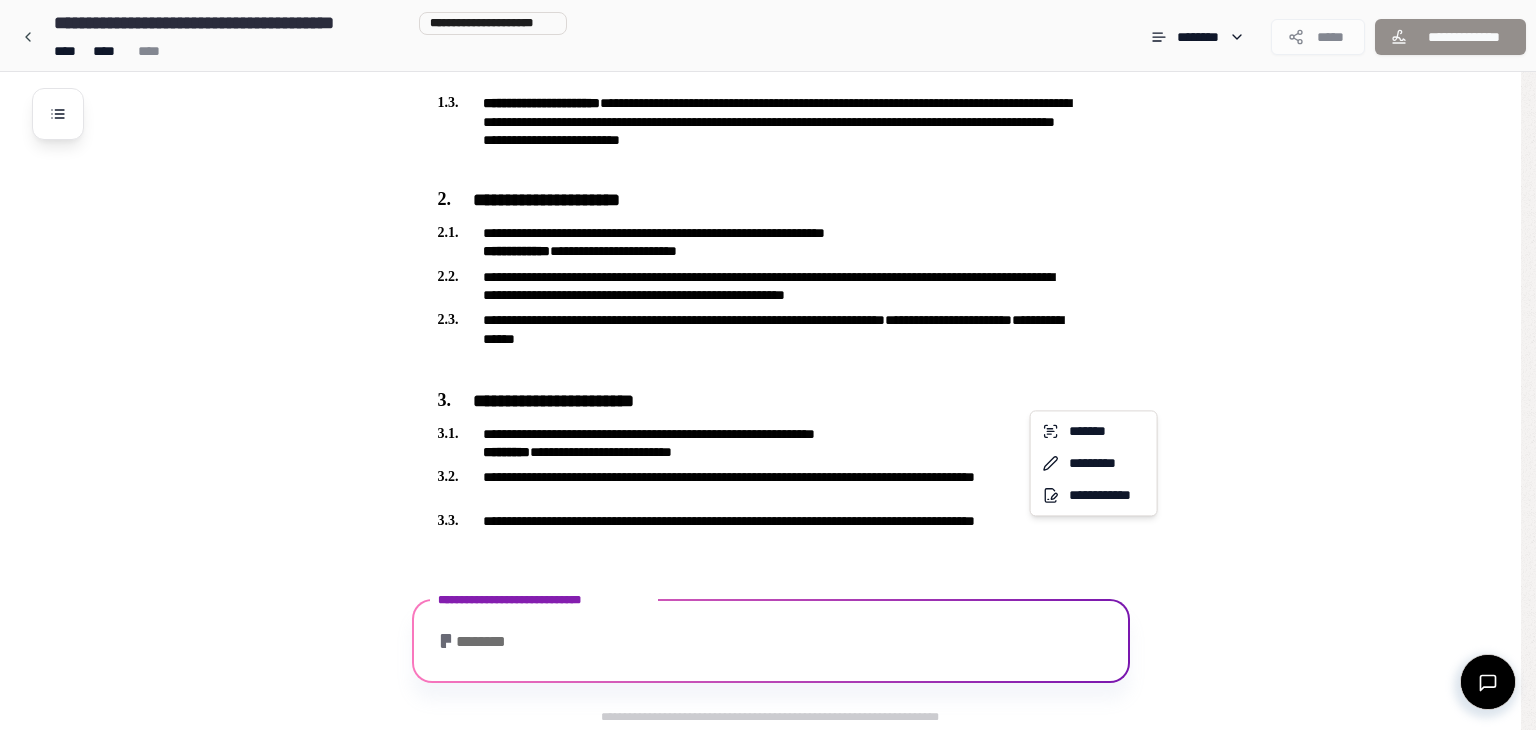 click on "**********" at bounding box center [768, 232] 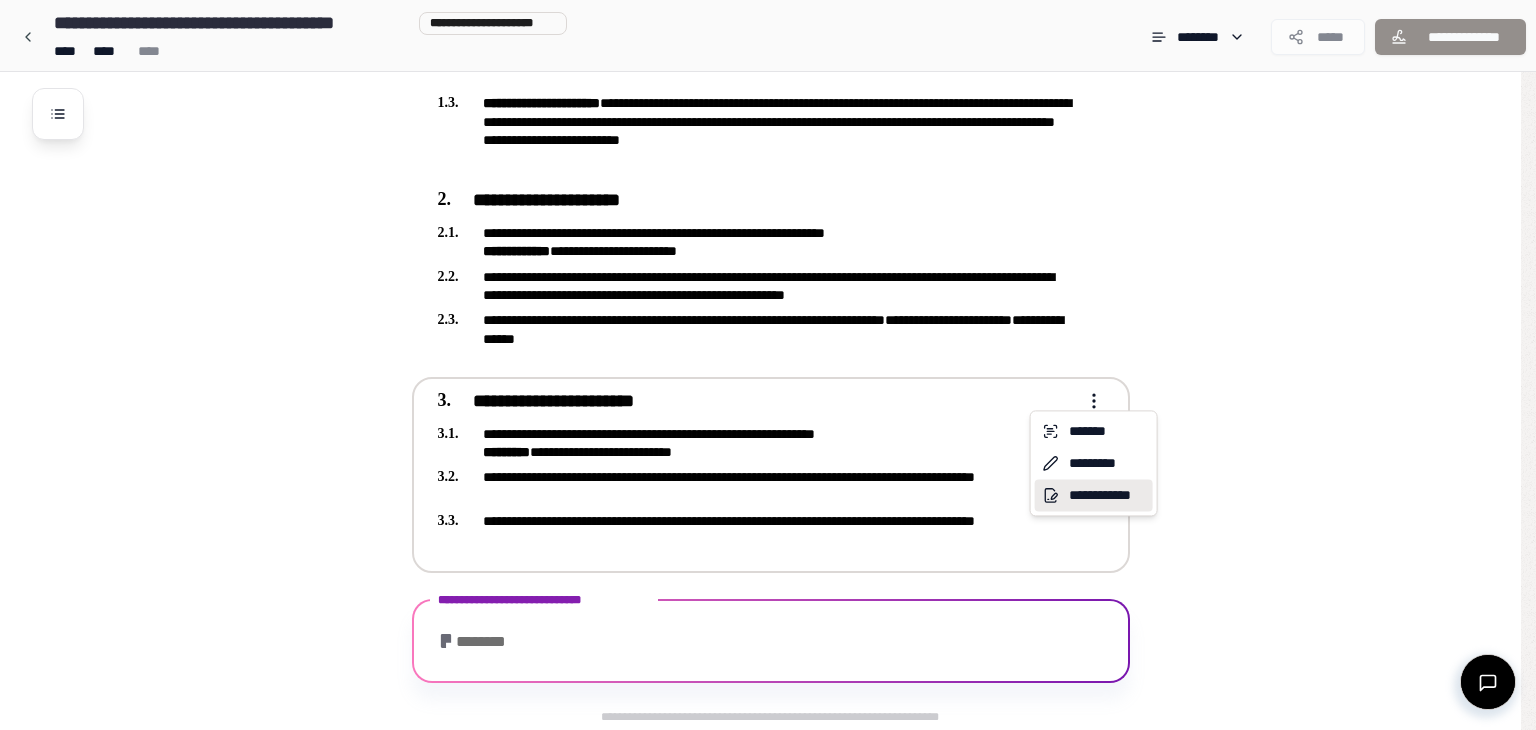 click on "**********" at bounding box center (1094, 495) 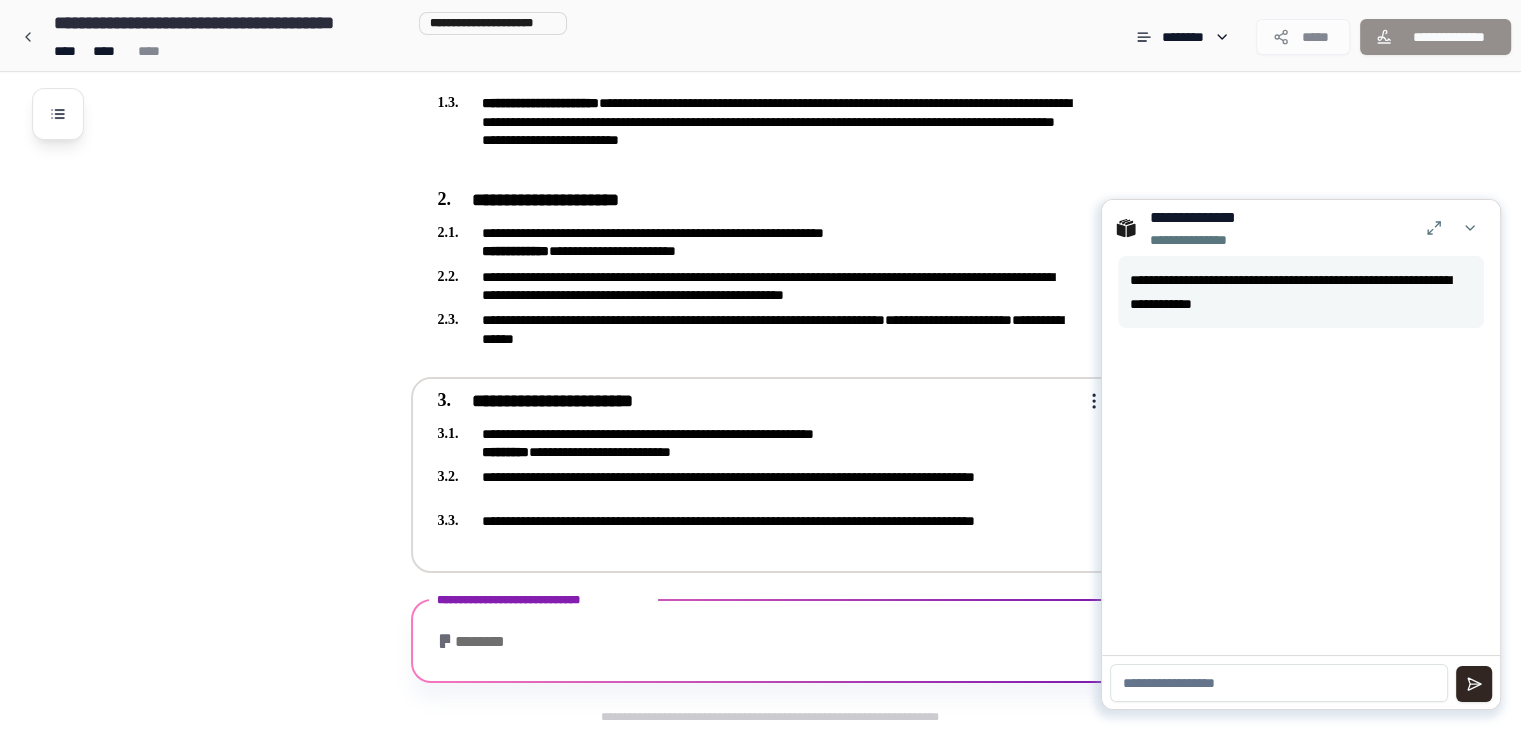 click at bounding box center (1279, 683) 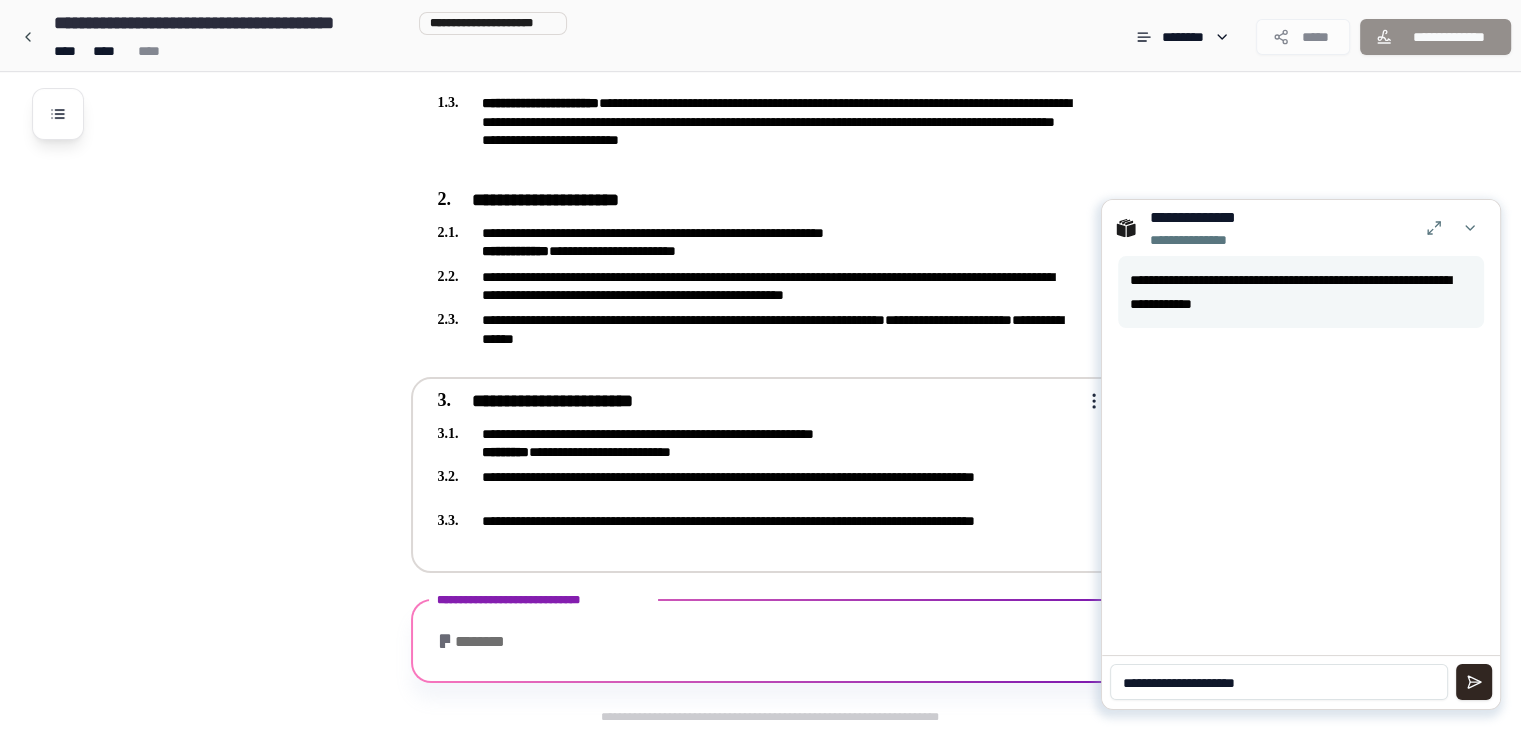 type on "**********" 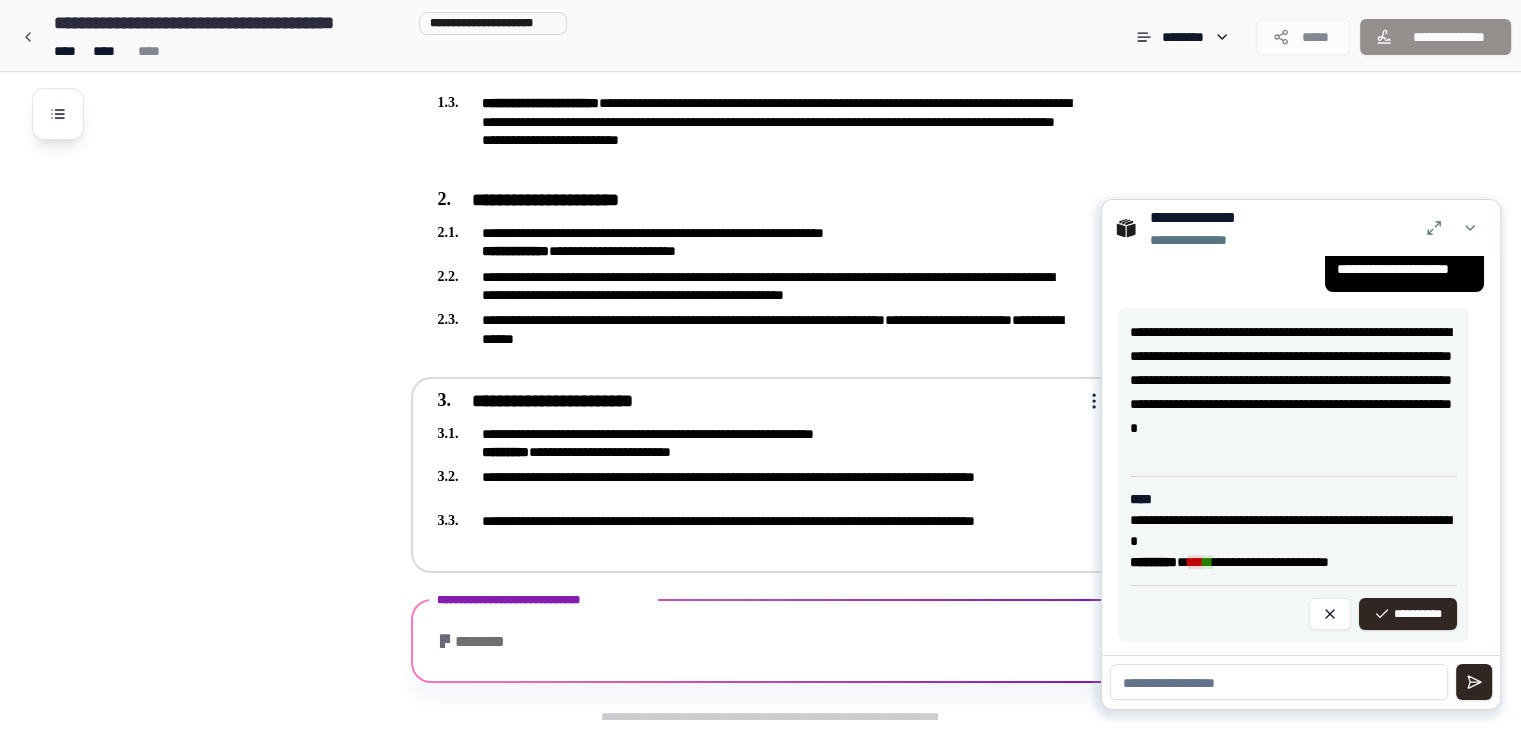scroll, scrollTop: 99, scrollLeft: 0, axis: vertical 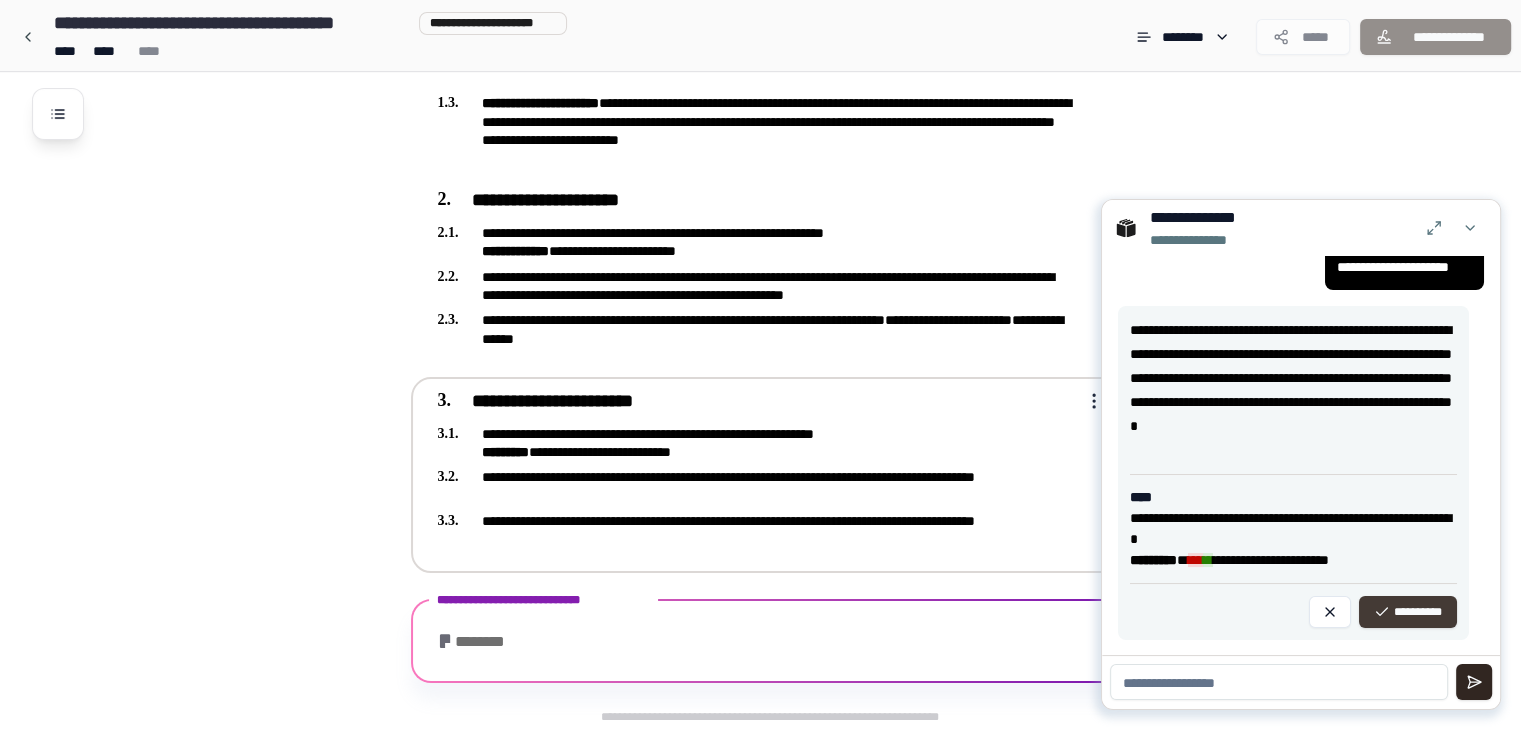 click on "**********" at bounding box center [1408, 612] 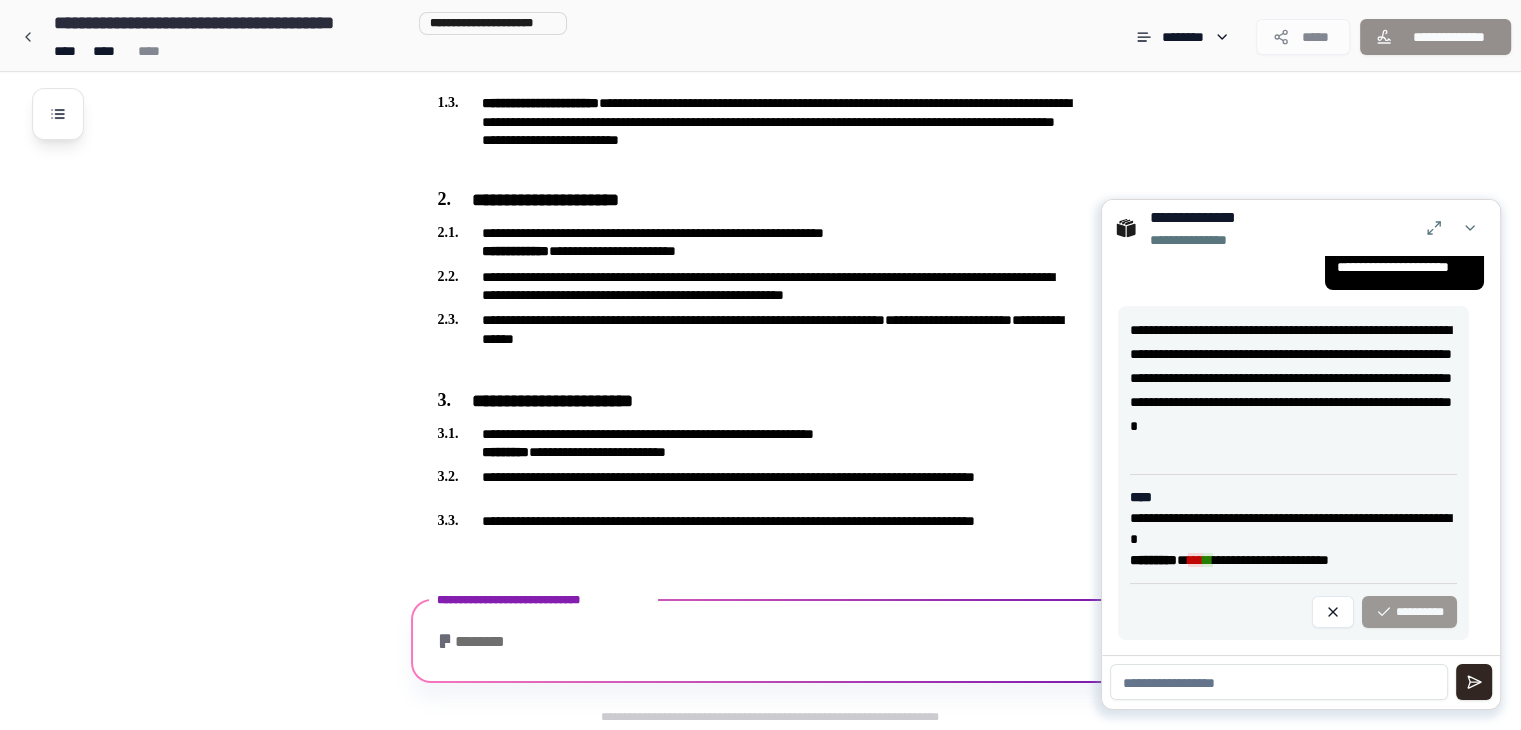 scroll, scrollTop: 0, scrollLeft: 0, axis: both 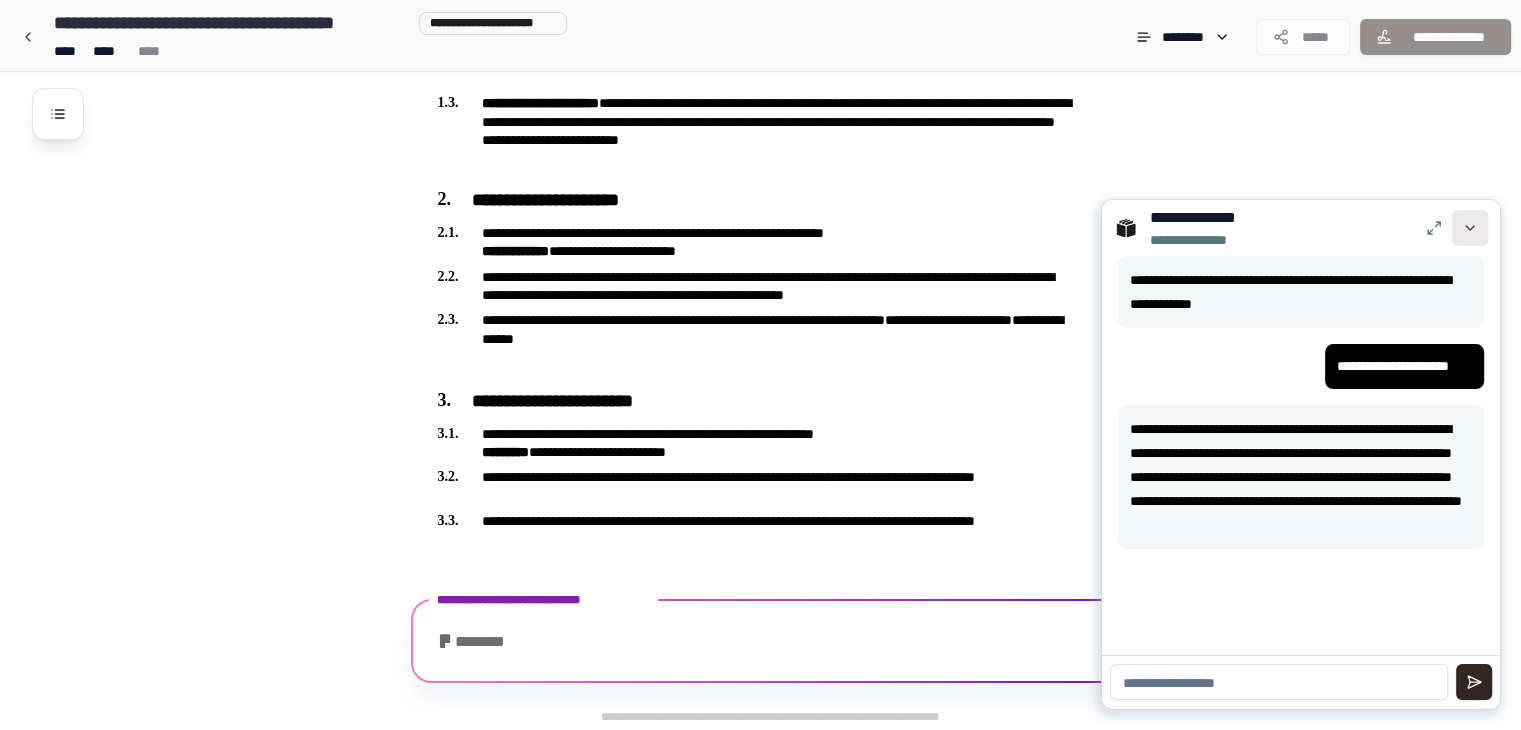 click at bounding box center [1470, 228] 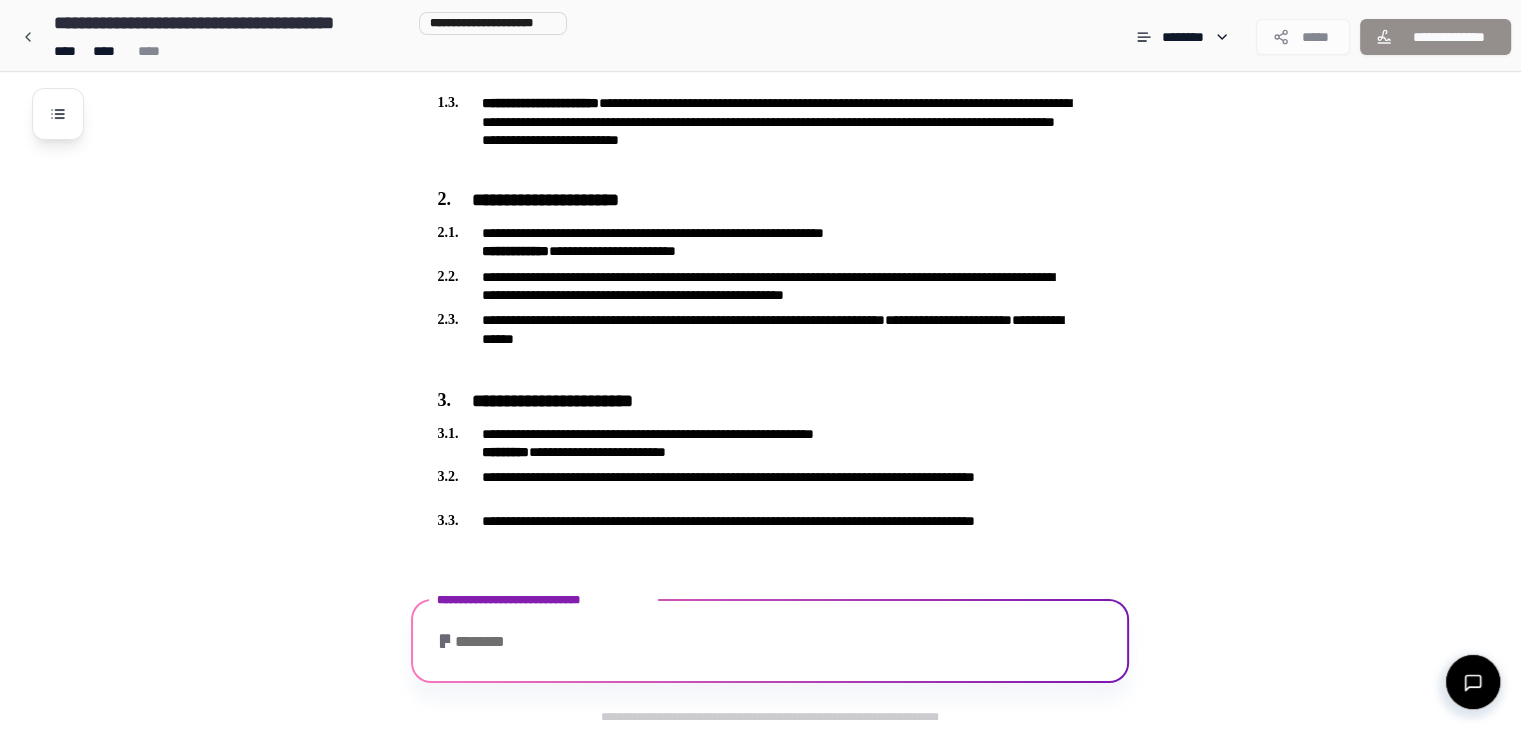 click on "********" at bounding box center [770, 644] 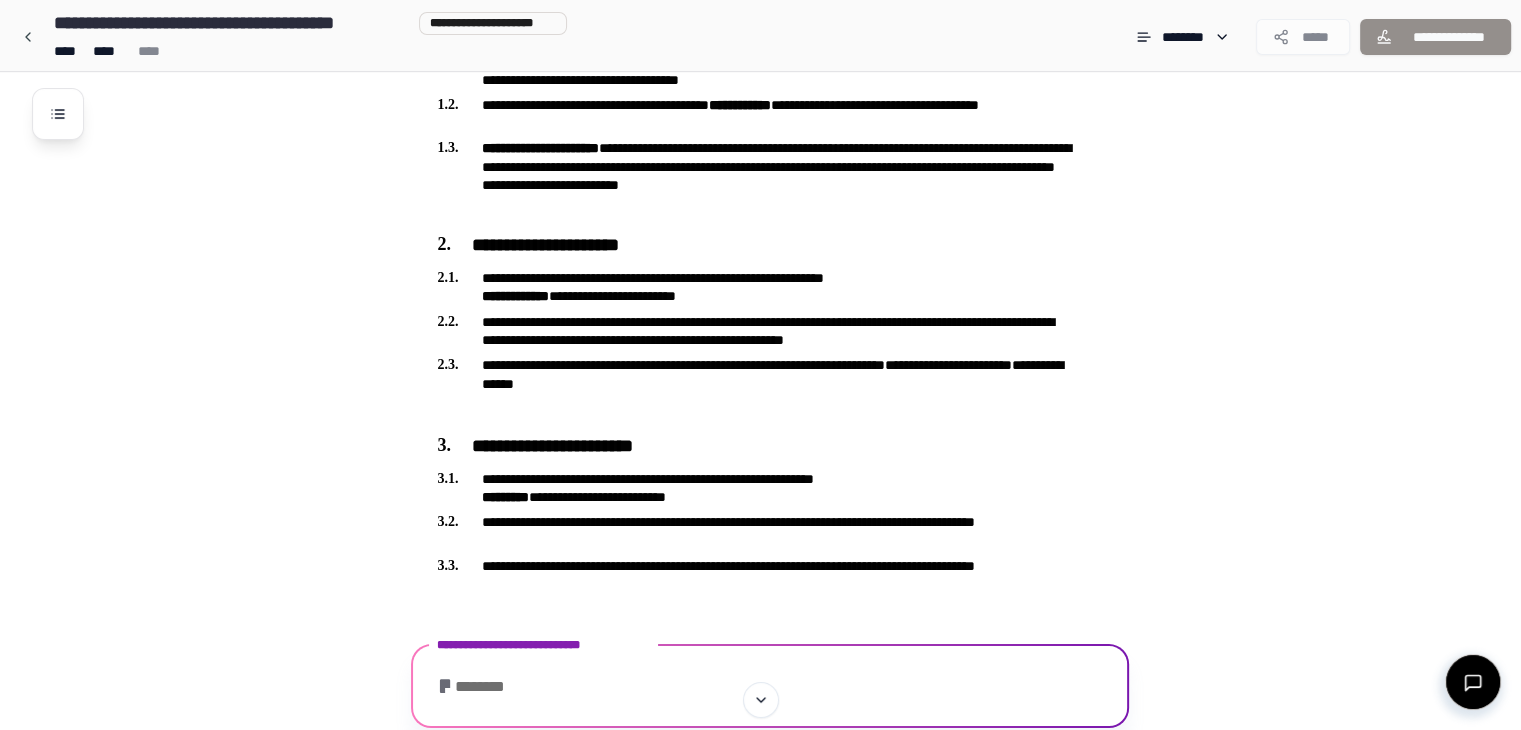 scroll, scrollTop: 266, scrollLeft: 0, axis: vertical 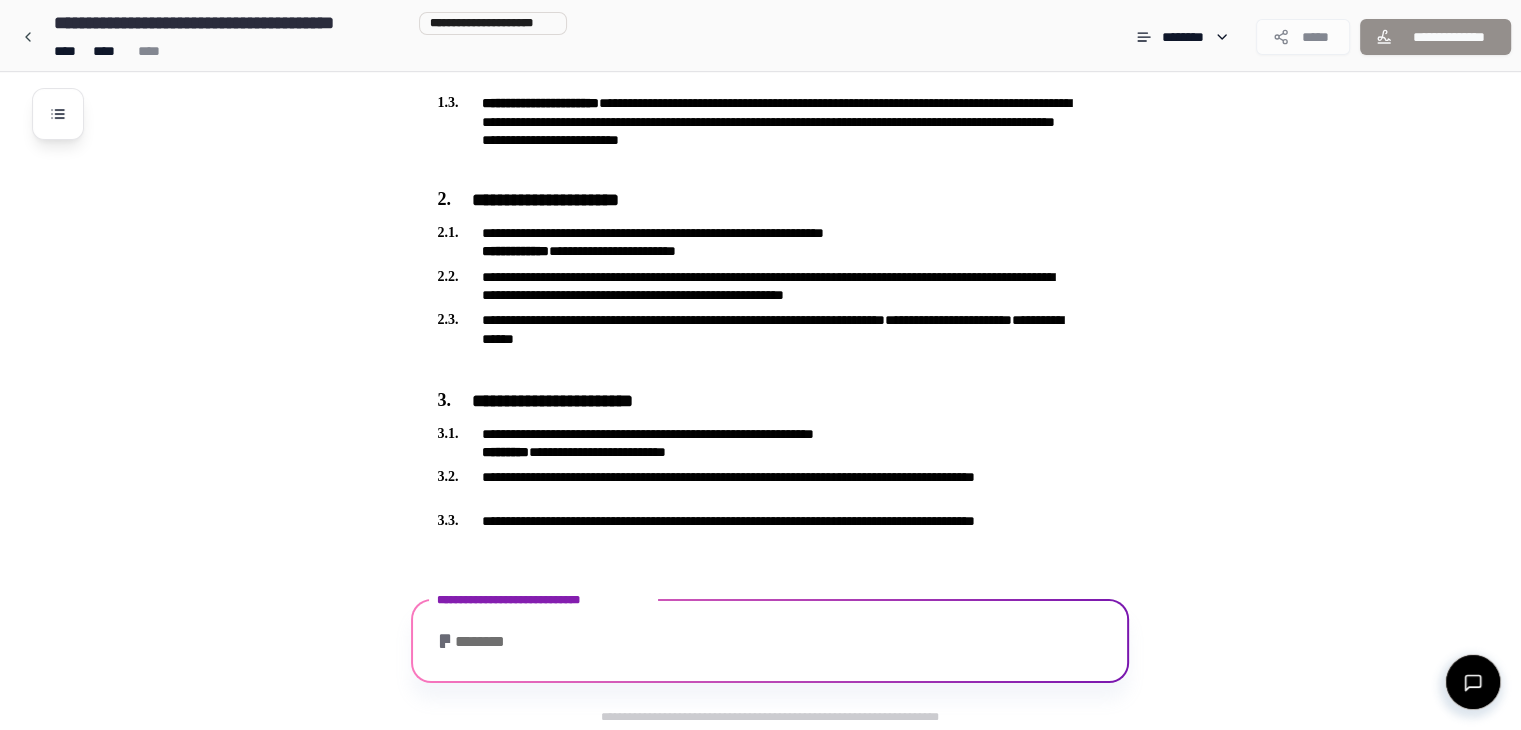 click on "********" at bounding box center [770, 644] 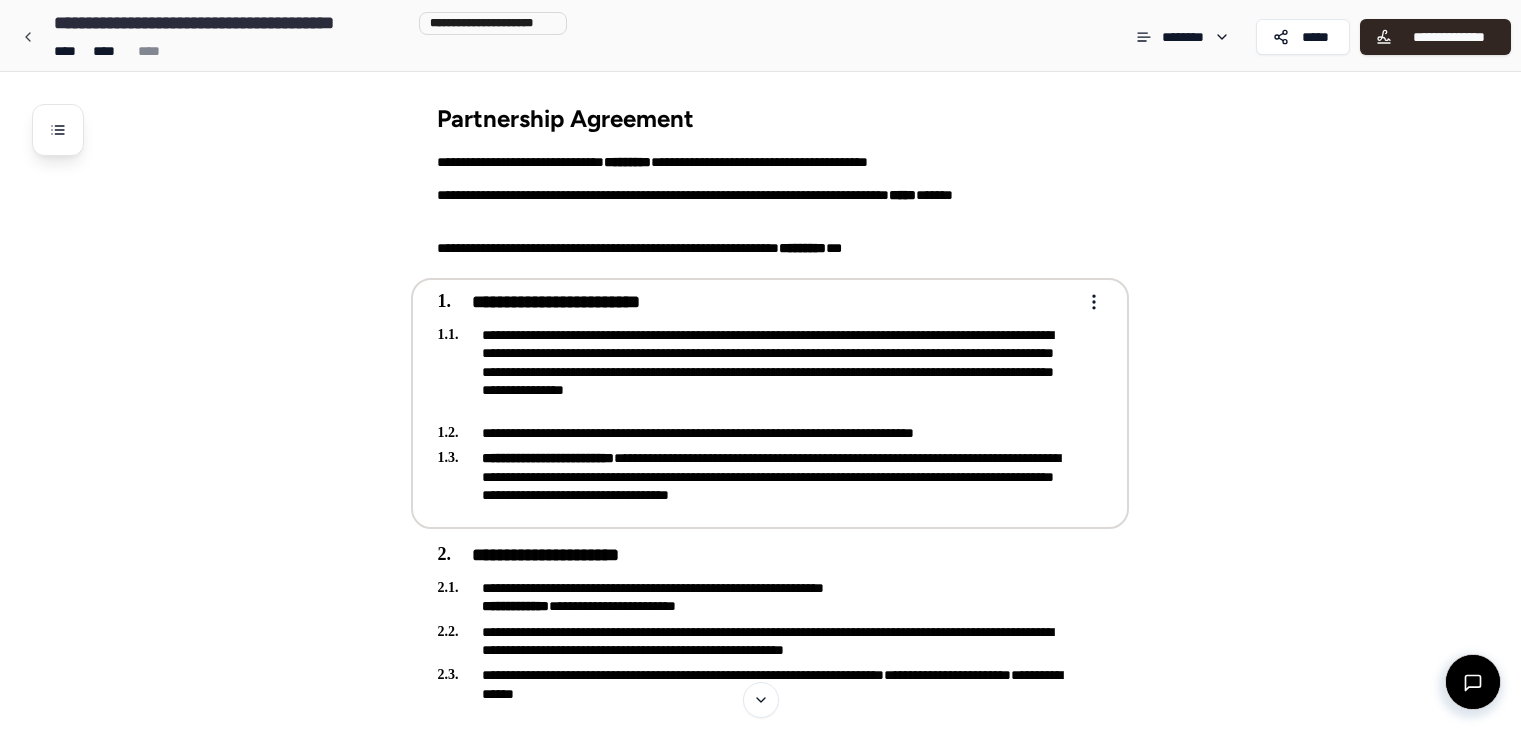 scroll, scrollTop: 0, scrollLeft: 0, axis: both 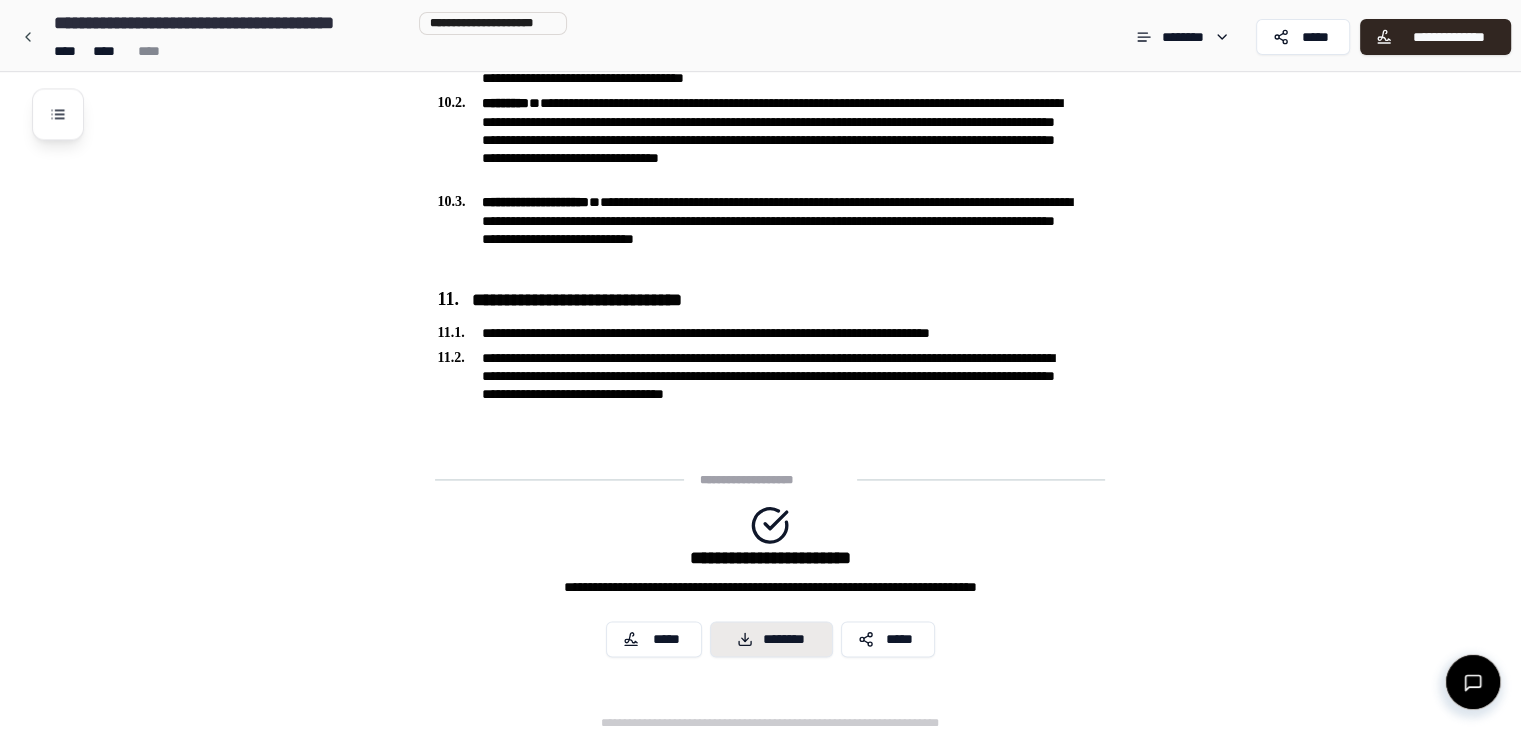 click on "********" at bounding box center (771, 639) 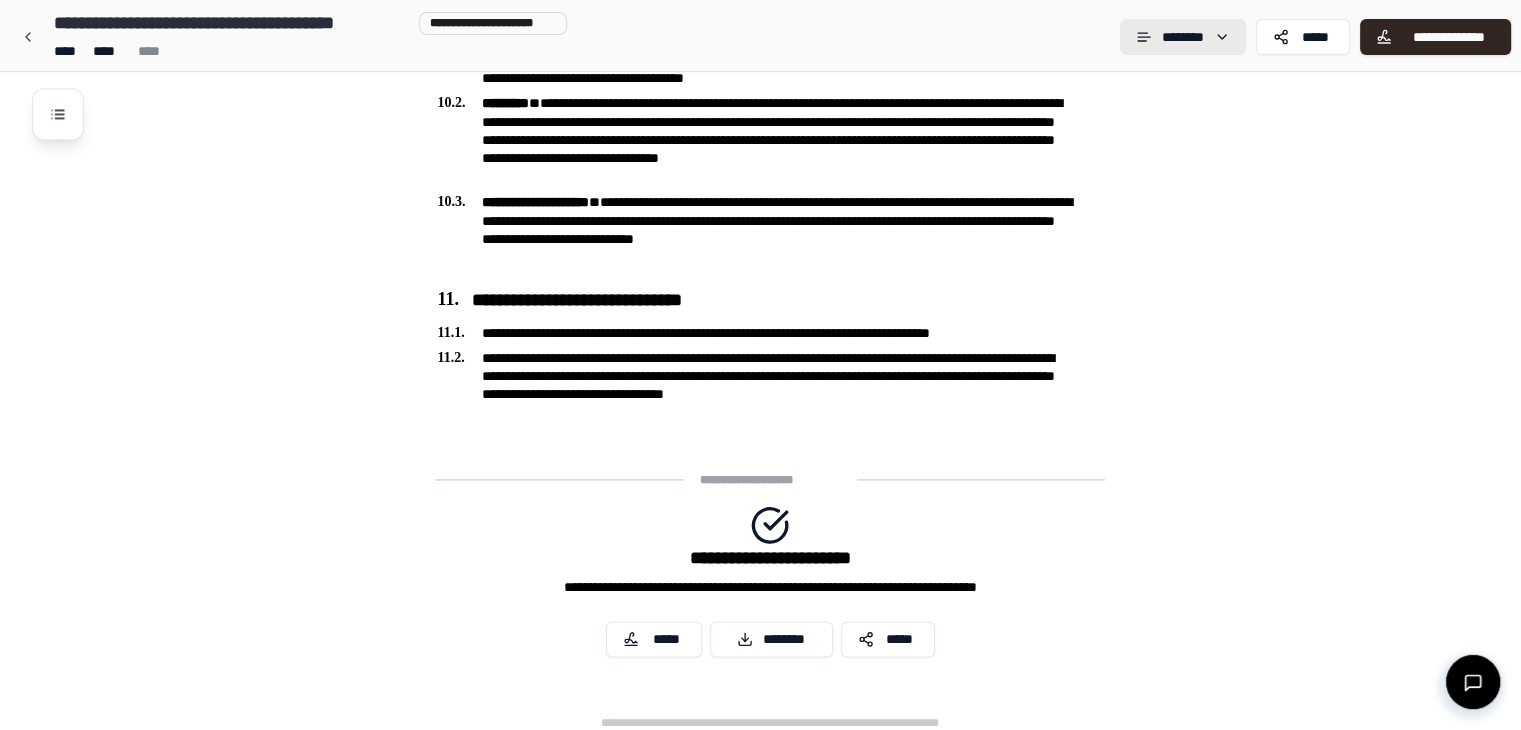 click on "**********" at bounding box center [760, -1047] 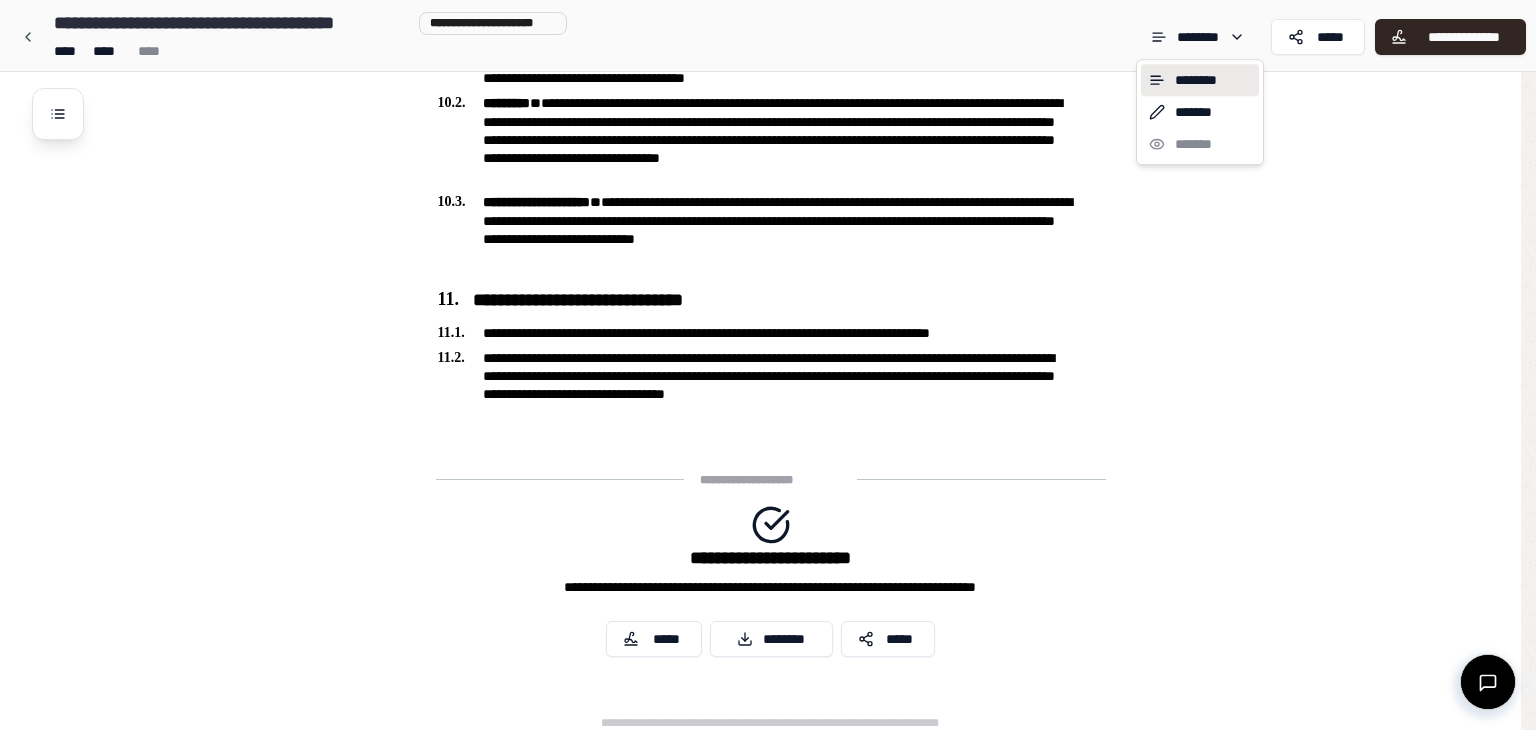 click on "**********" at bounding box center [768, -1047] 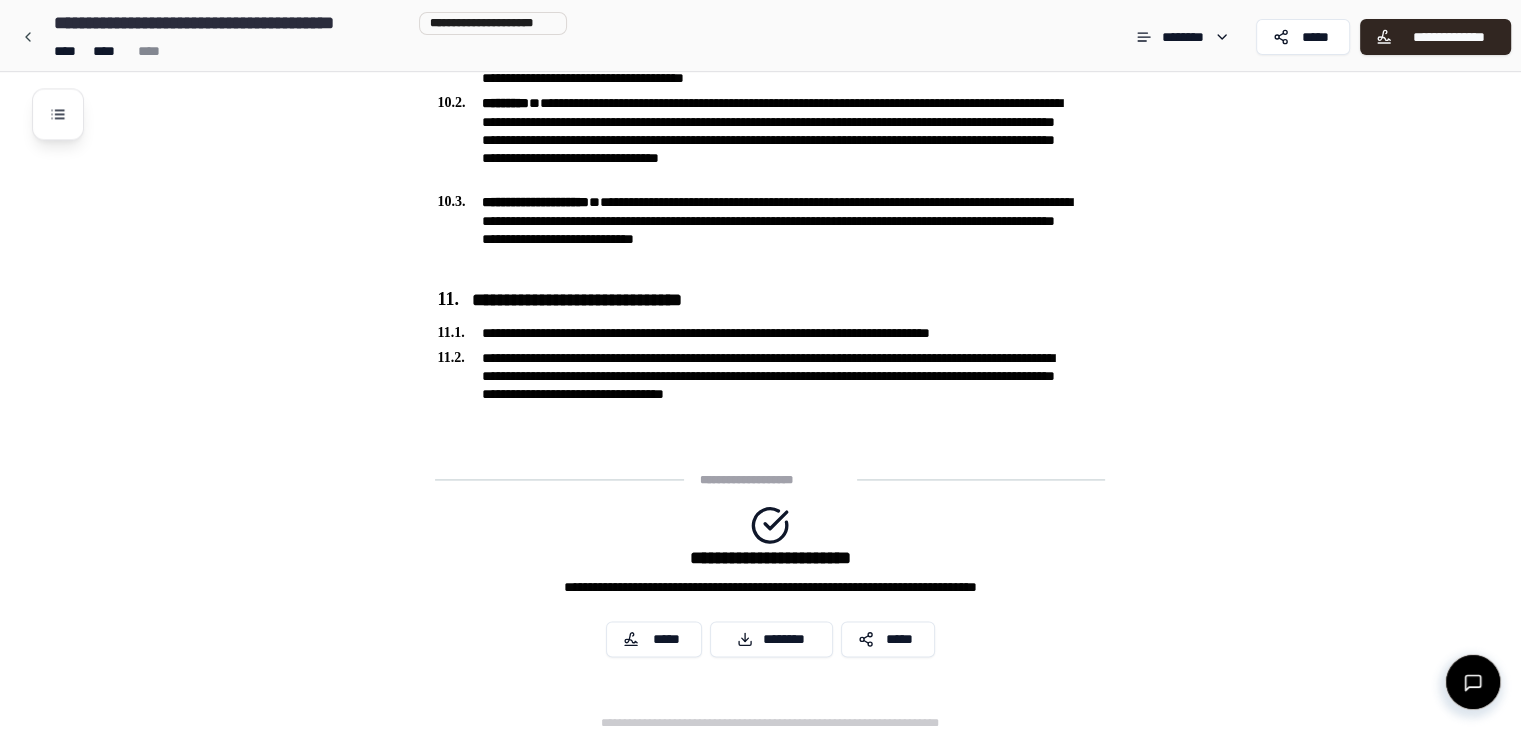 click on "**********" at bounding box center [760, 37] 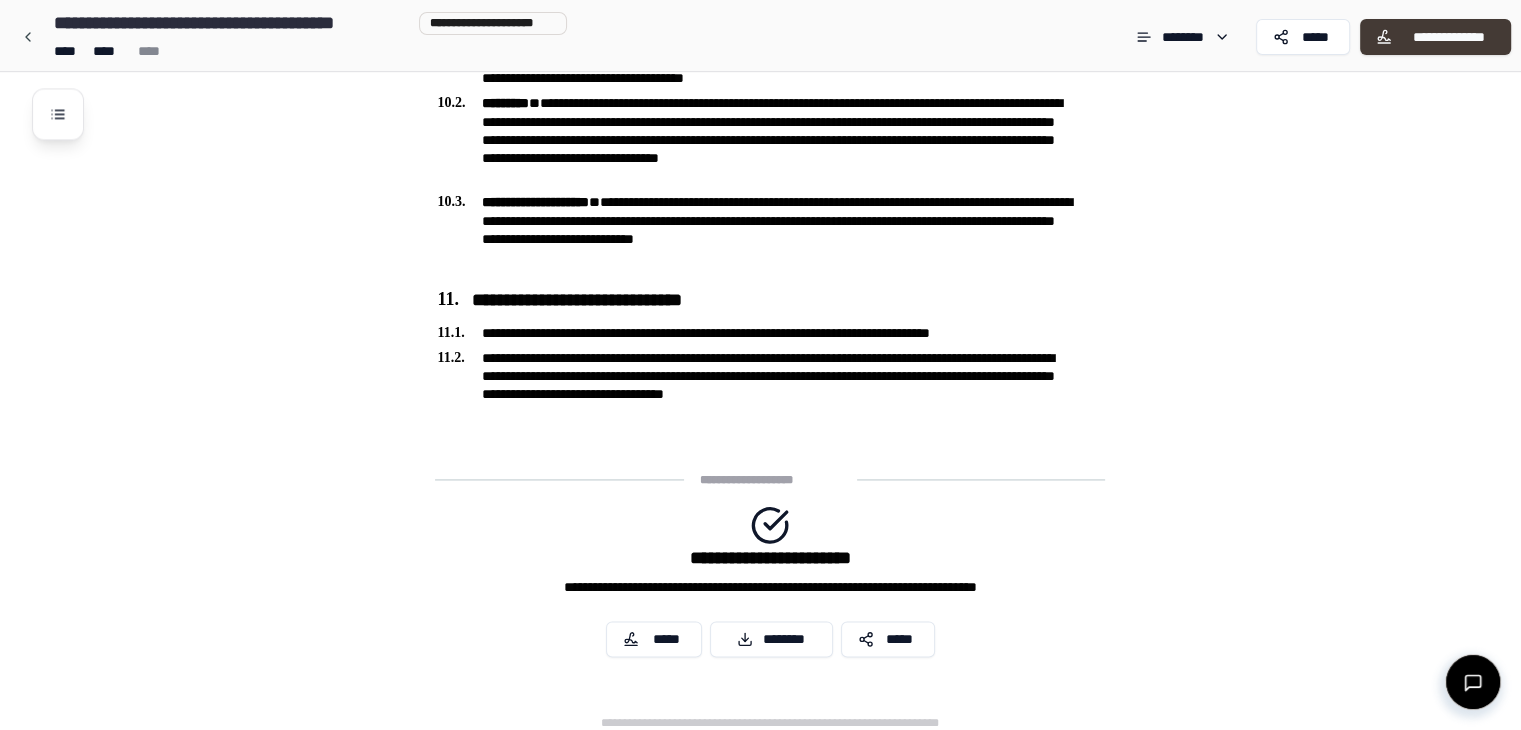 click on "**********" at bounding box center (1435, 37) 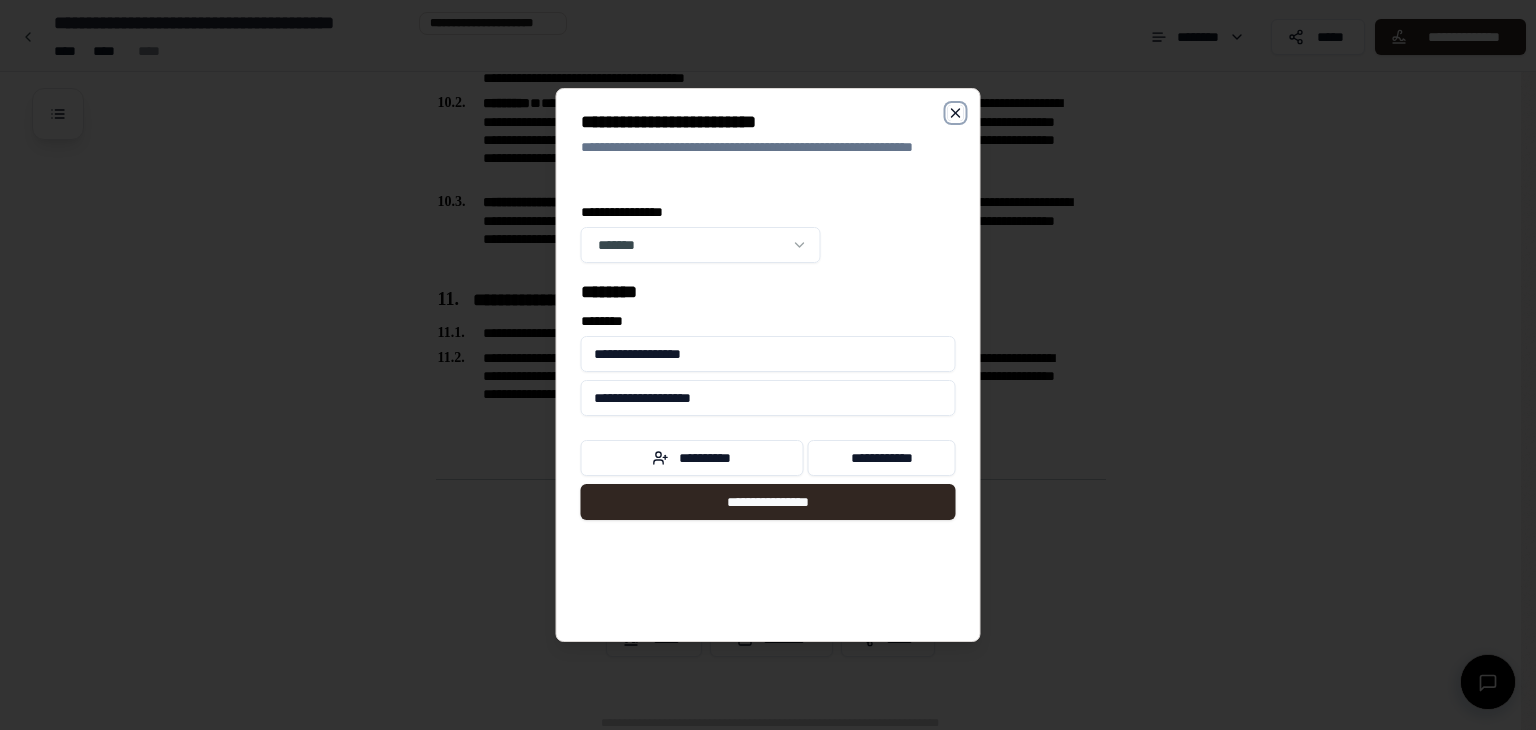 click 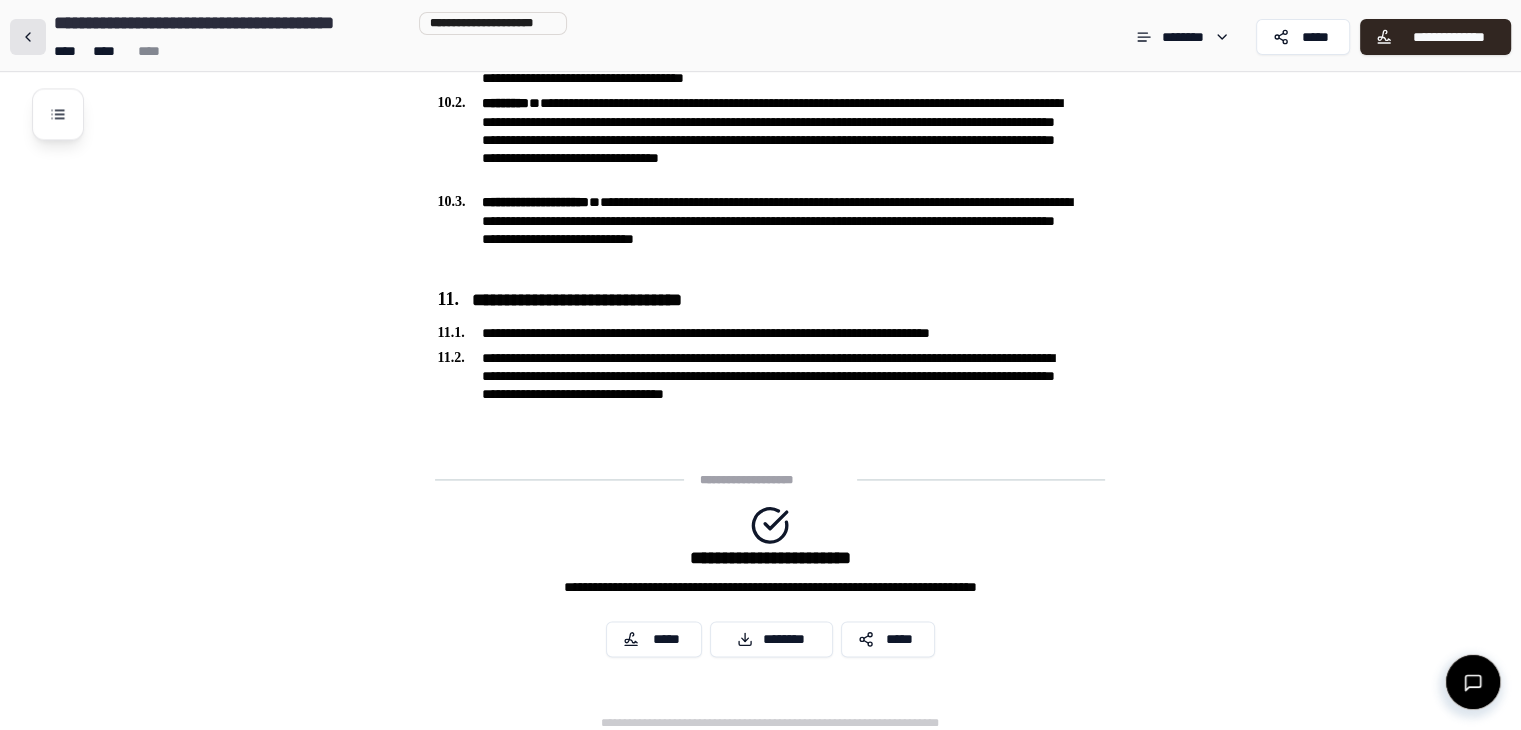 click at bounding box center [28, 37] 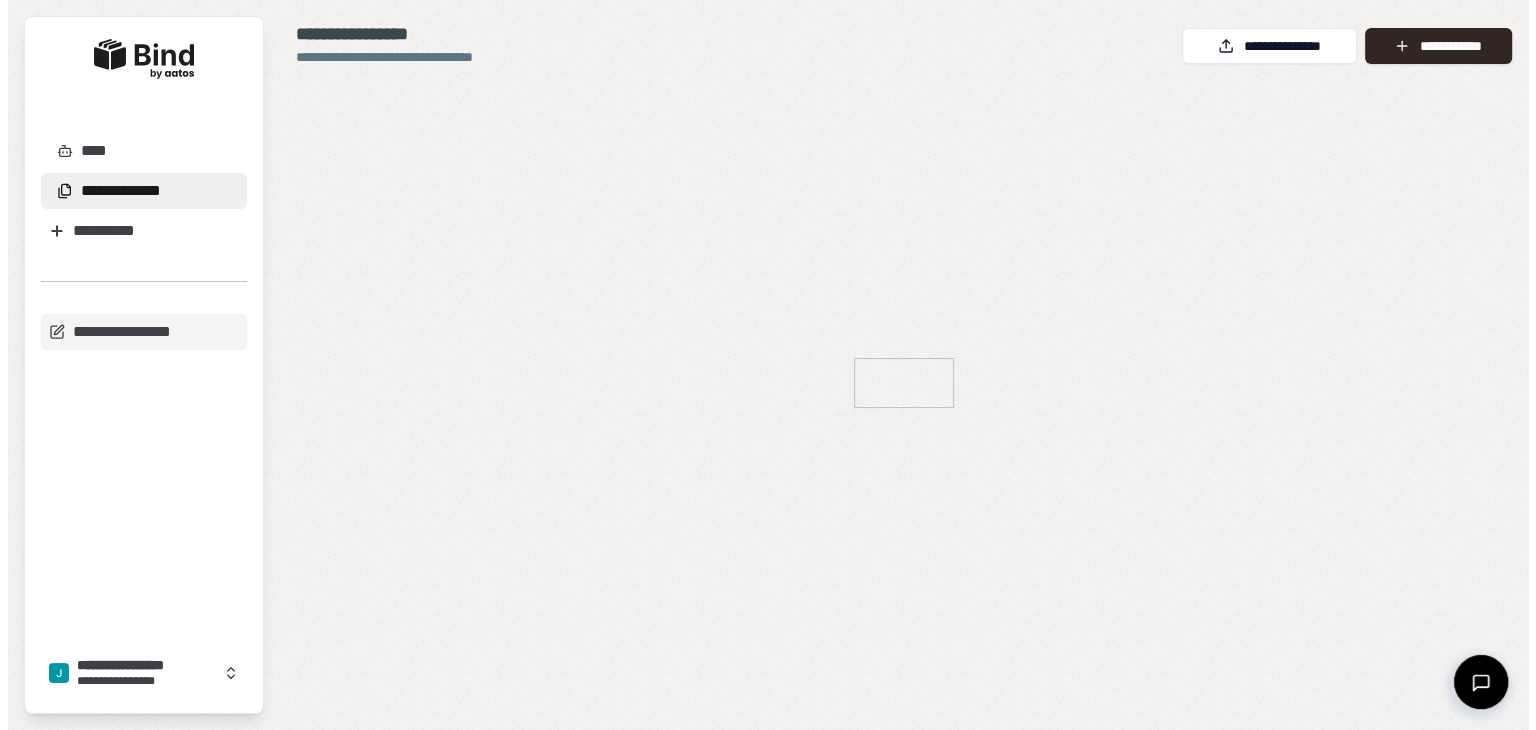 scroll, scrollTop: 0, scrollLeft: 0, axis: both 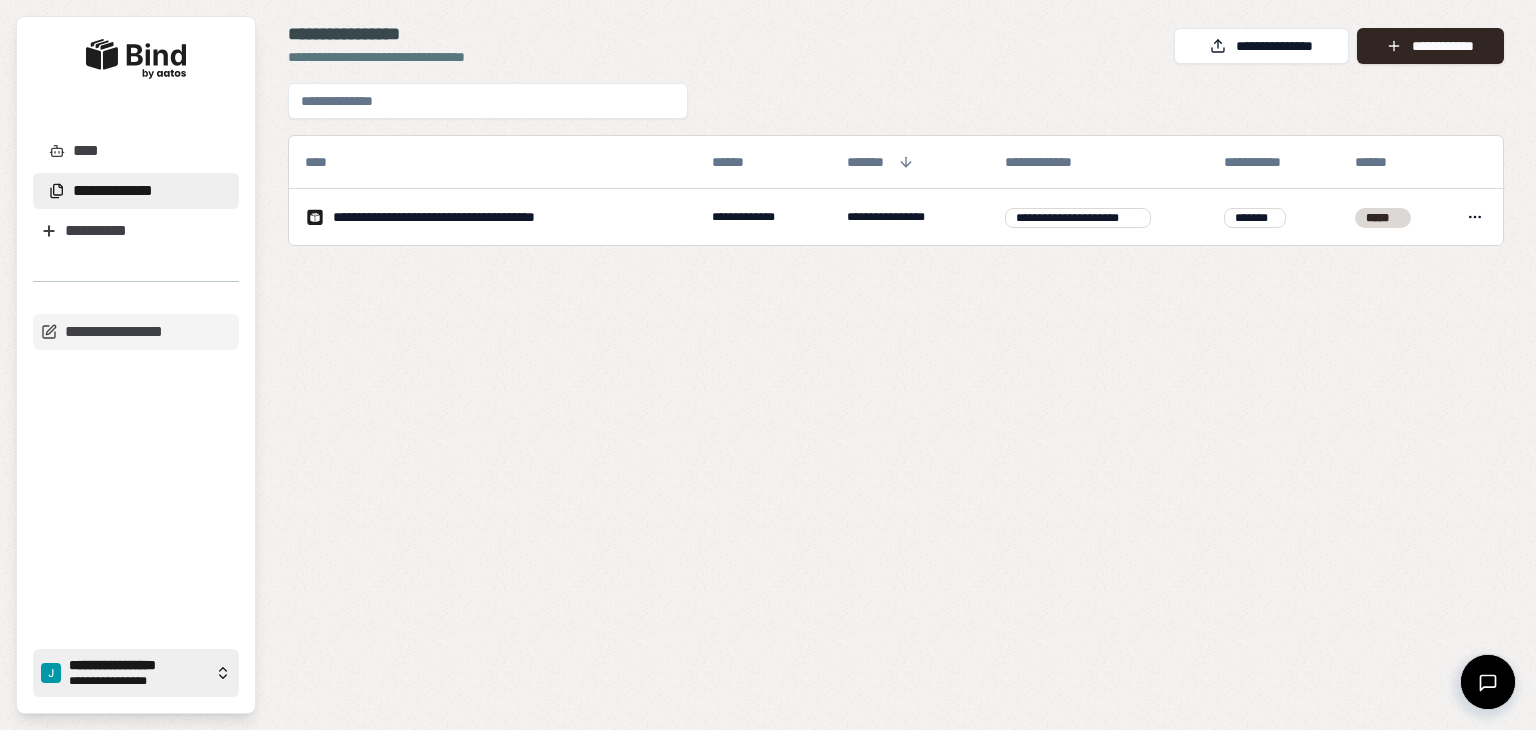 click on "**********" at bounding box center (138, 666) 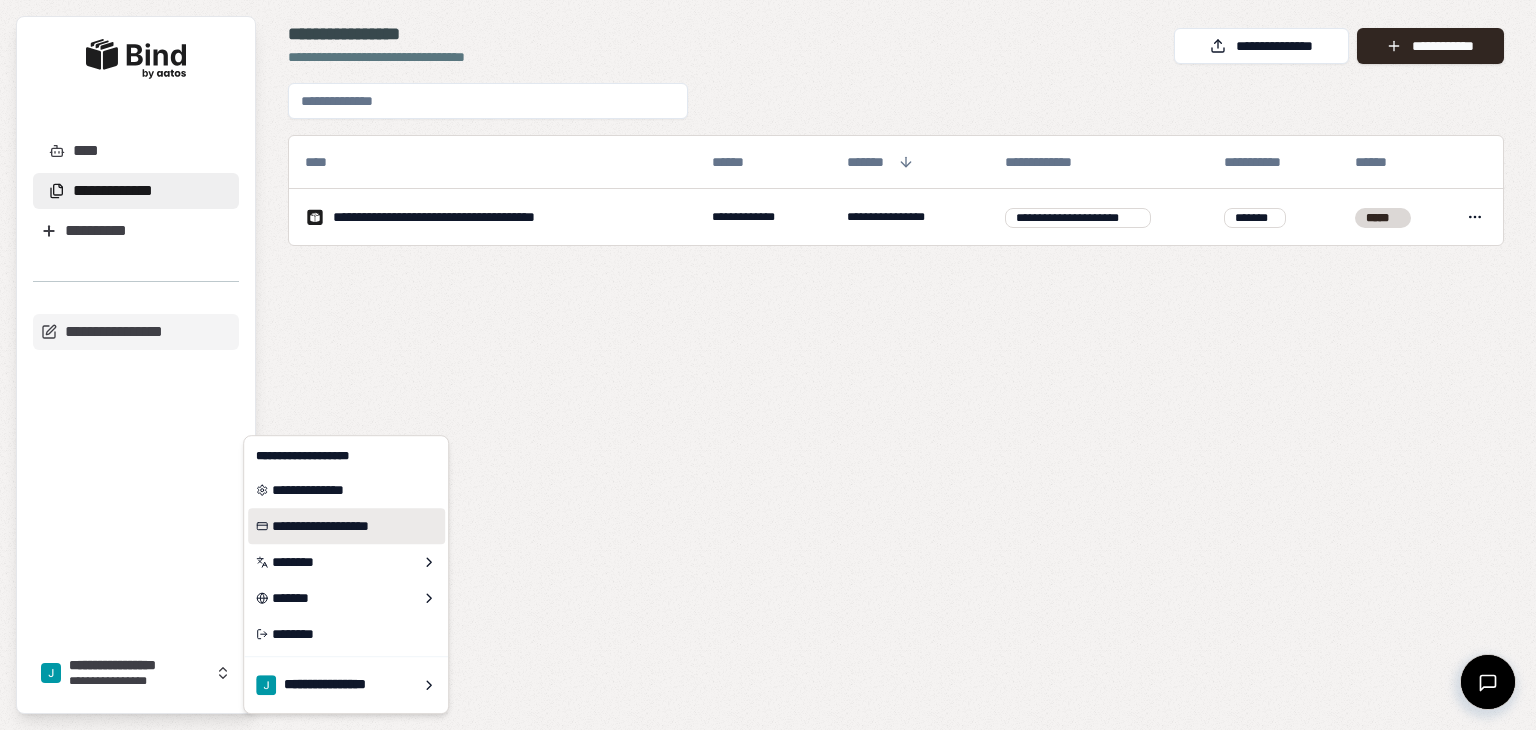 click on "**********" at bounding box center [346, 526] 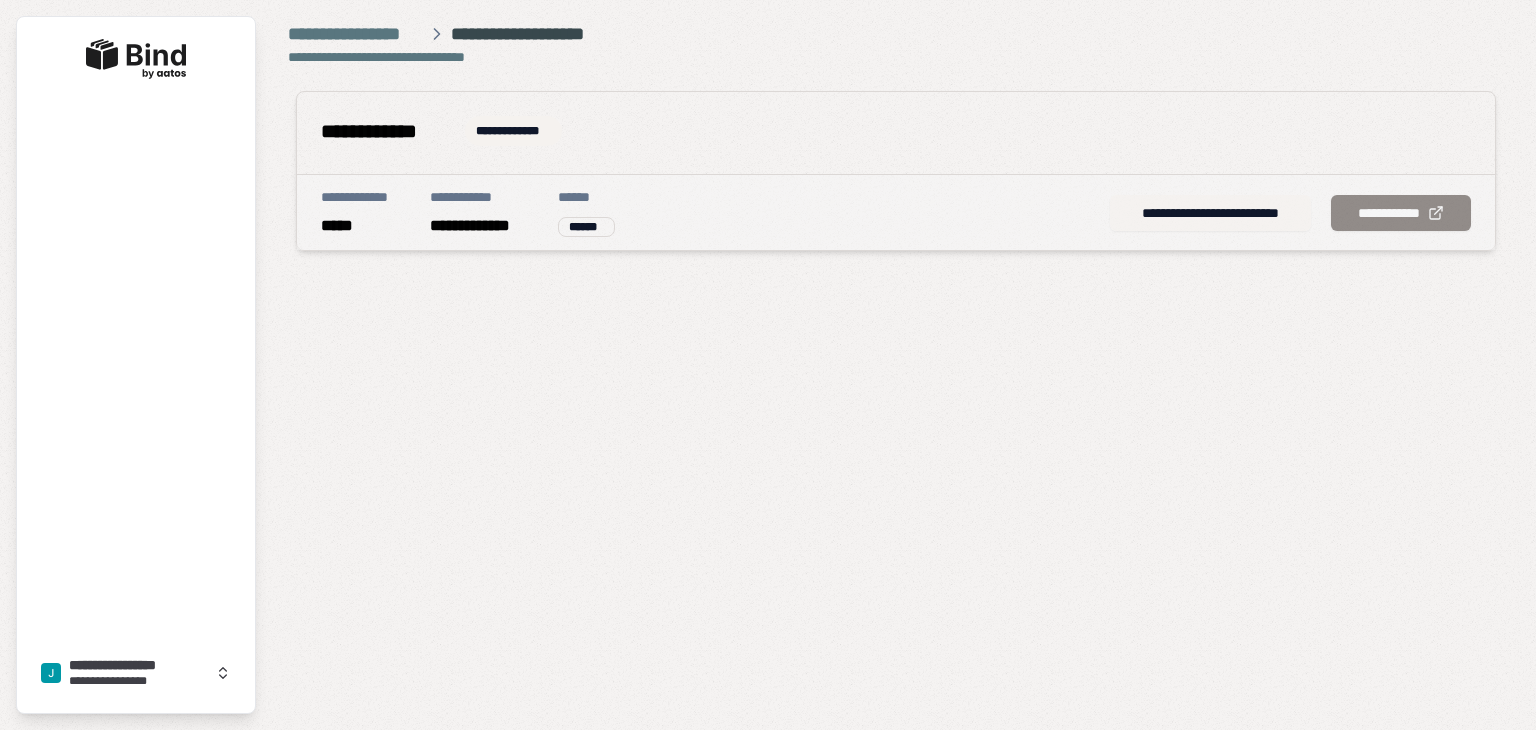 click on "**********" at bounding box center (1210, 213) 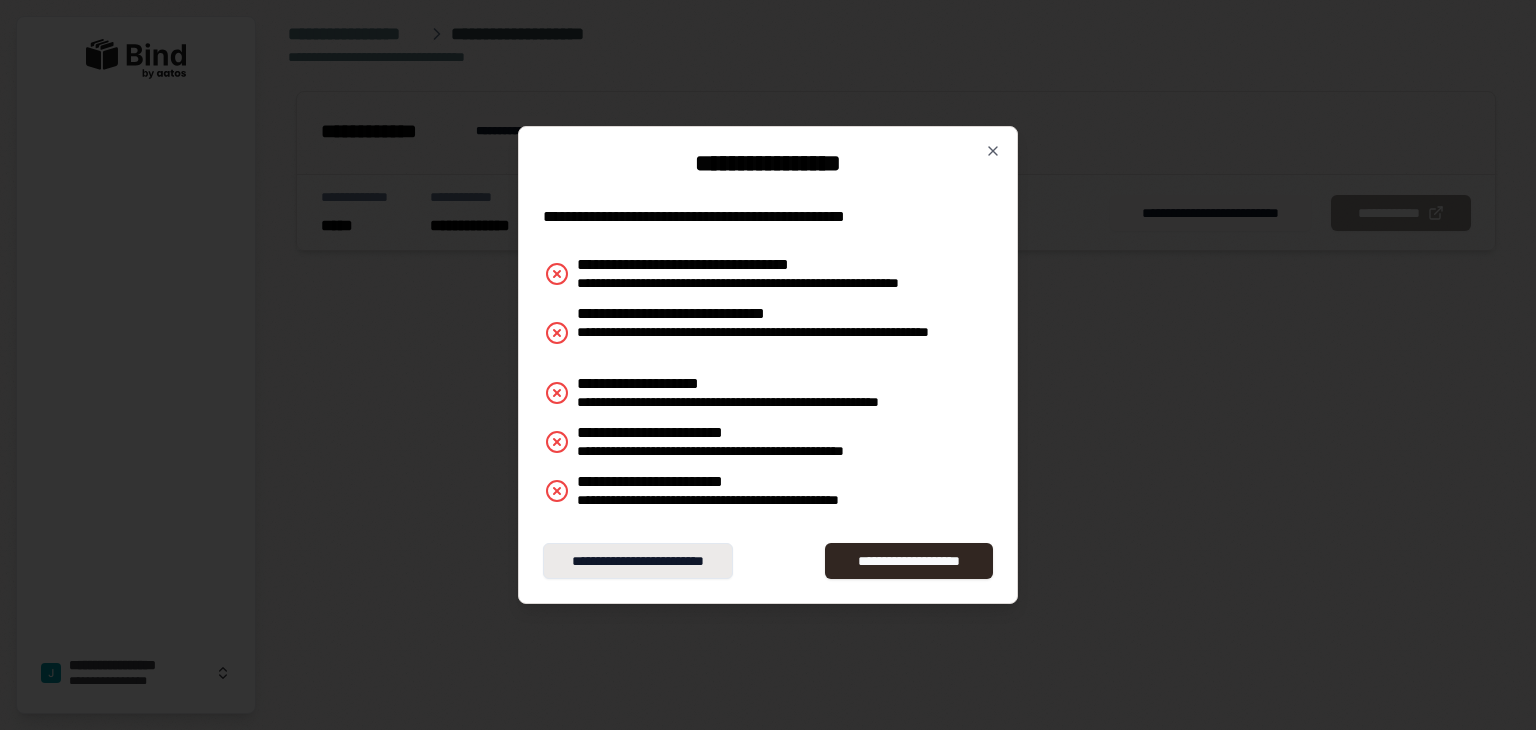 click on "**********" at bounding box center [638, 561] 